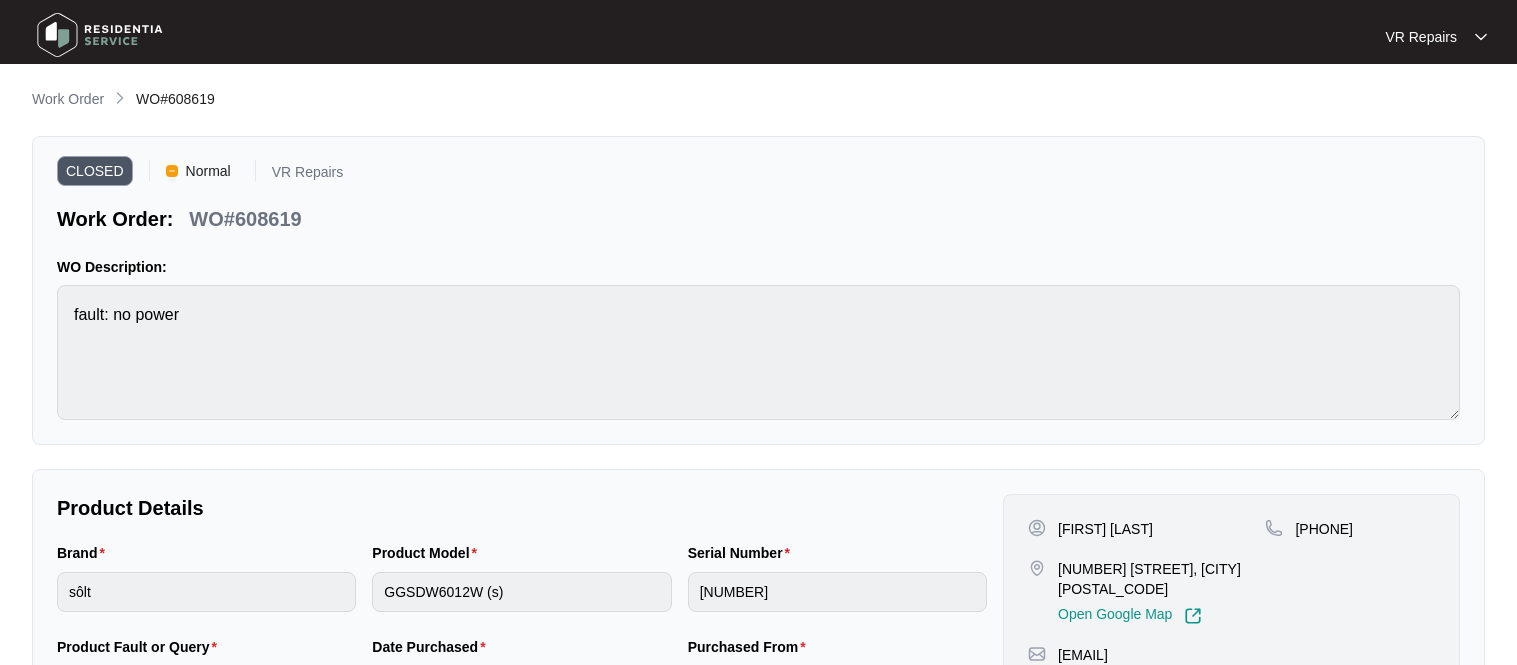 scroll, scrollTop: 0, scrollLeft: 0, axis: both 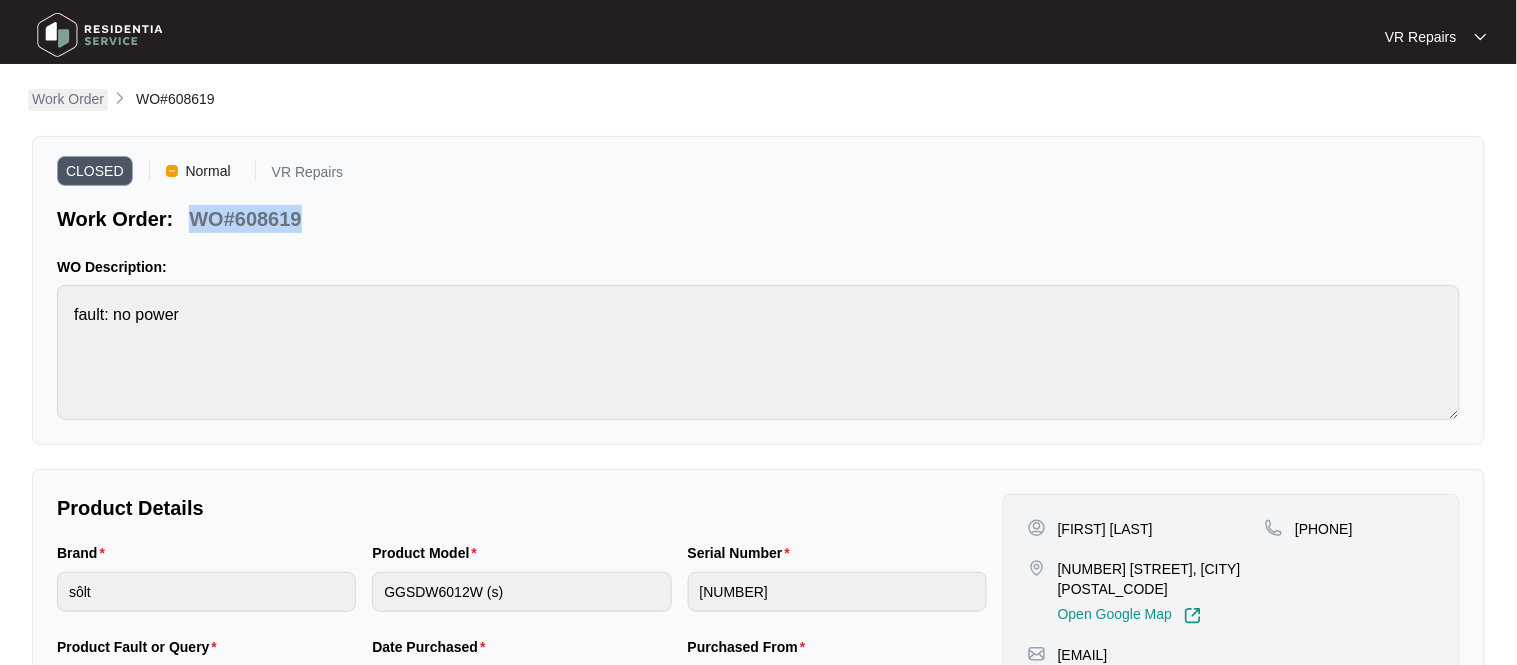 click on "Work Order" at bounding box center (68, 99) 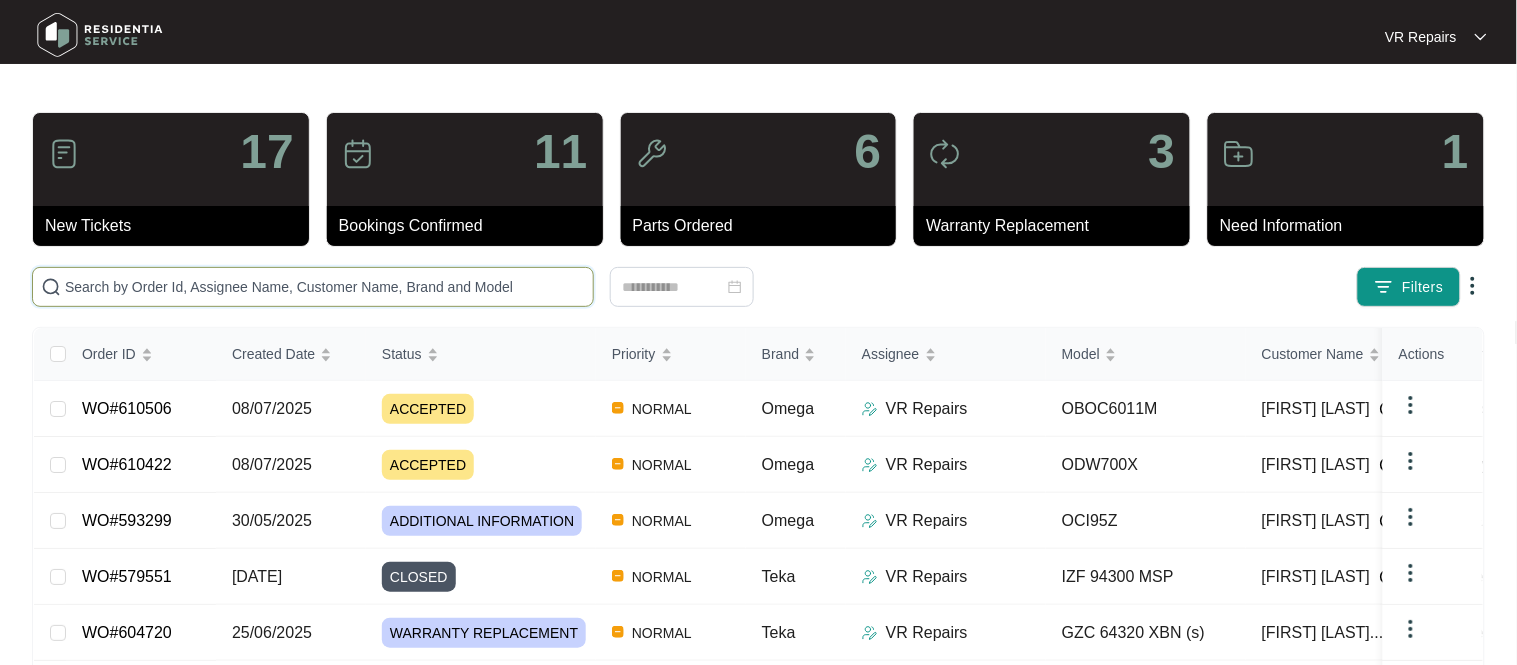 click at bounding box center [325, 287] 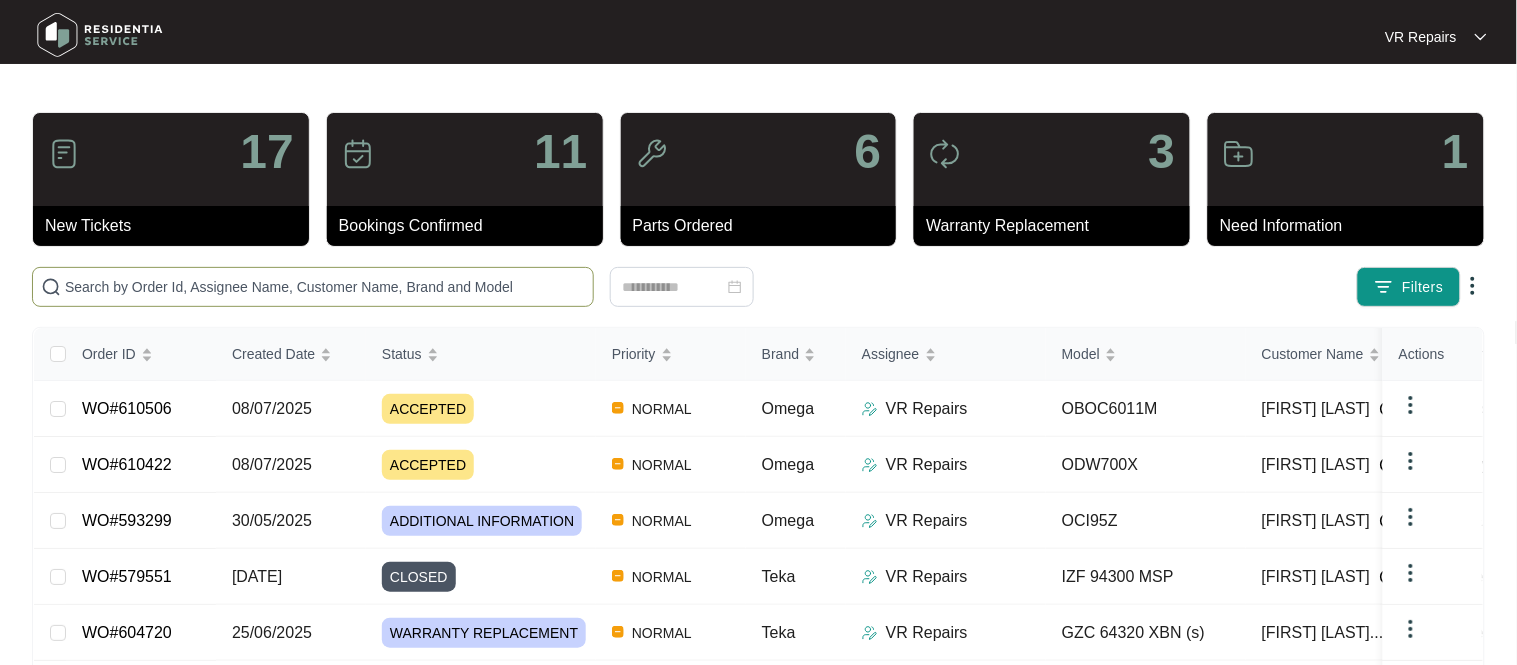 click on "WO#579551" at bounding box center (127, 576) 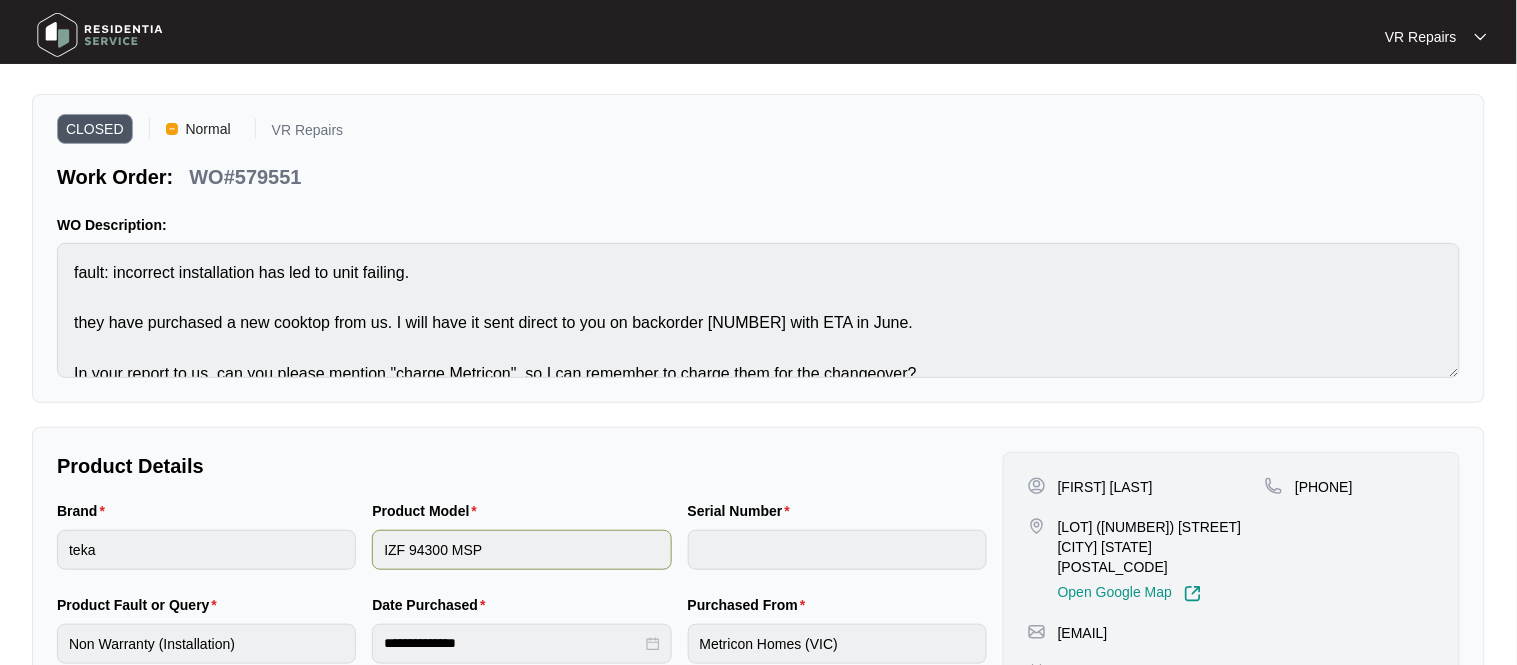 scroll, scrollTop: 40, scrollLeft: 0, axis: vertical 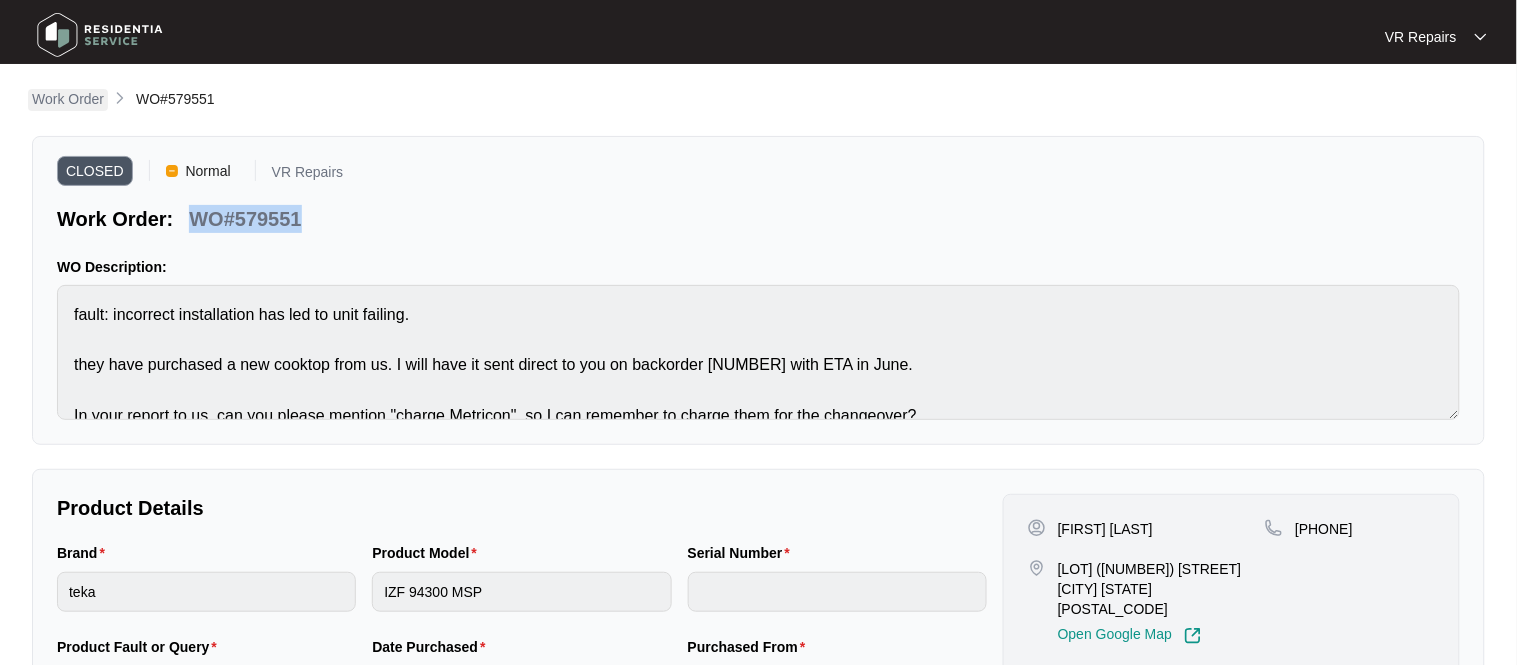 click on "Work Order" at bounding box center (68, 99) 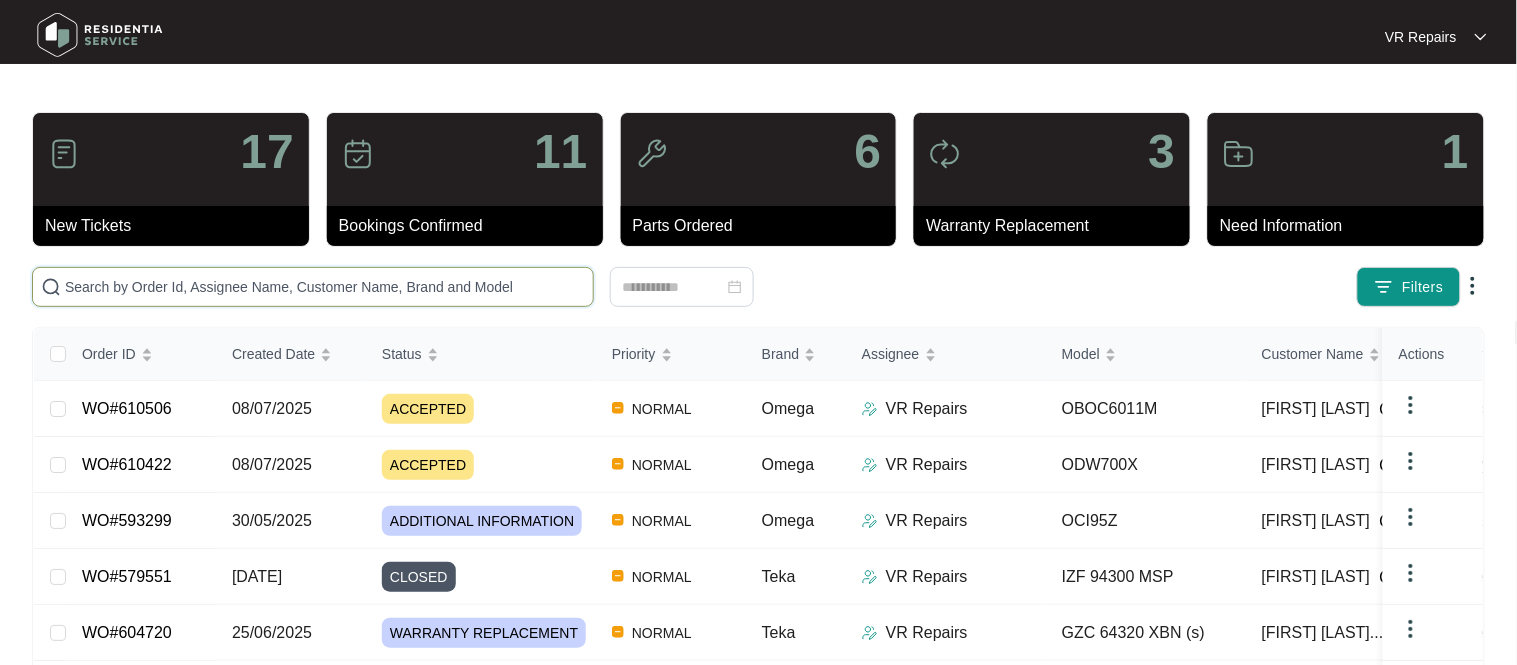 click at bounding box center [325, 287] 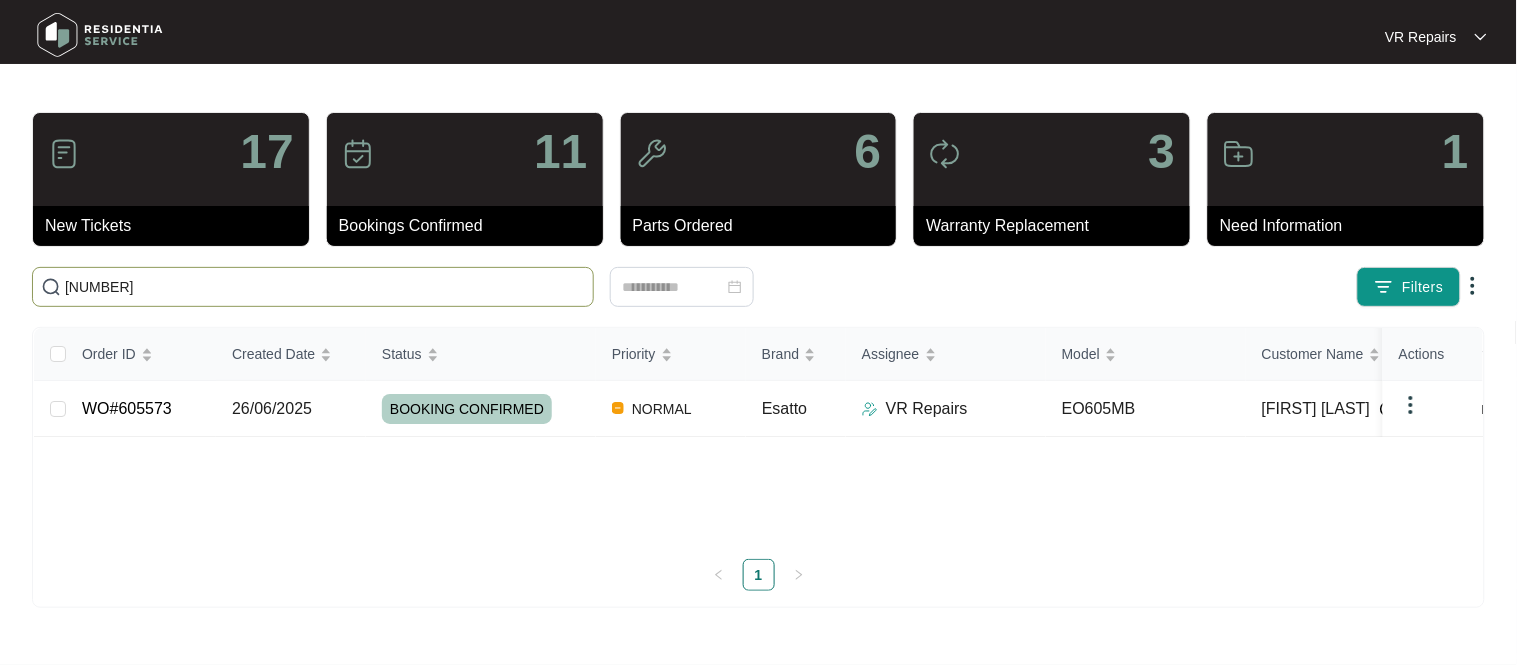 type on "[NUMBER]" 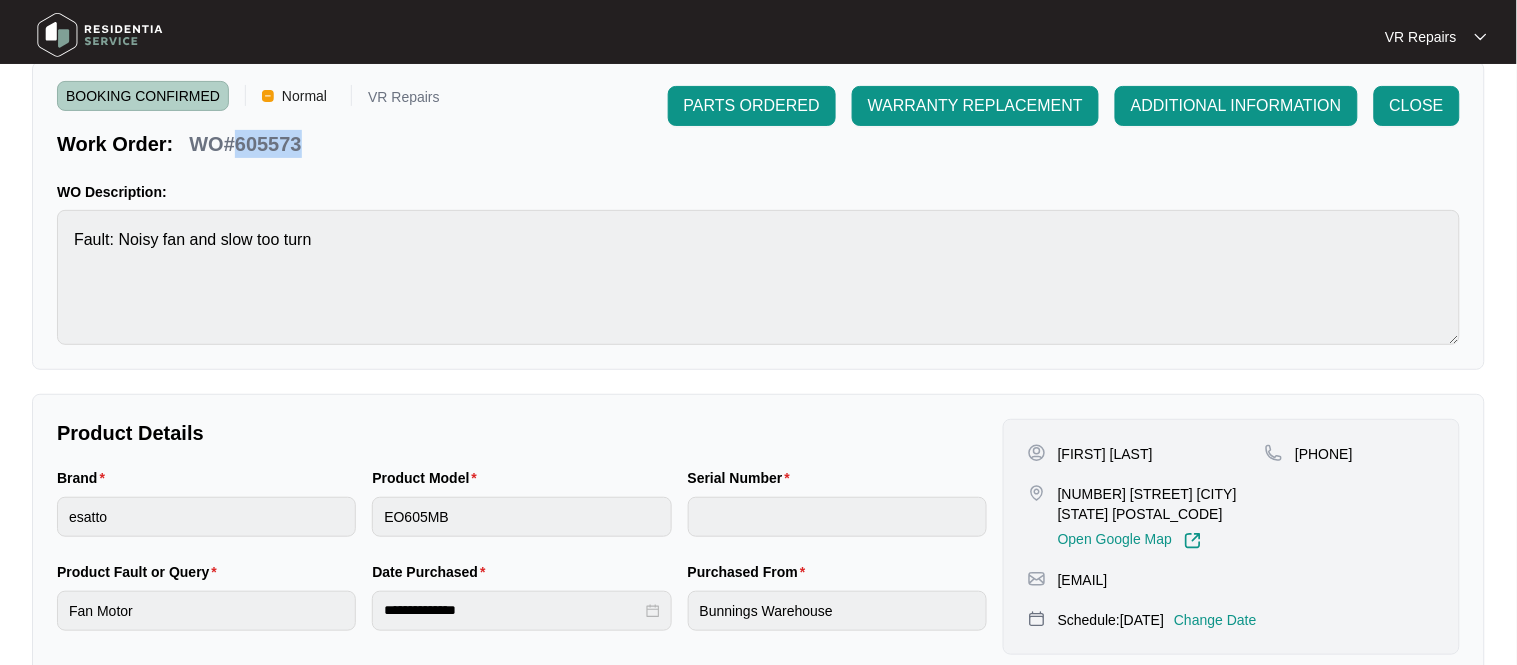 scroll, scrollTop: 76, scrollLeft: 0, axis: vertical 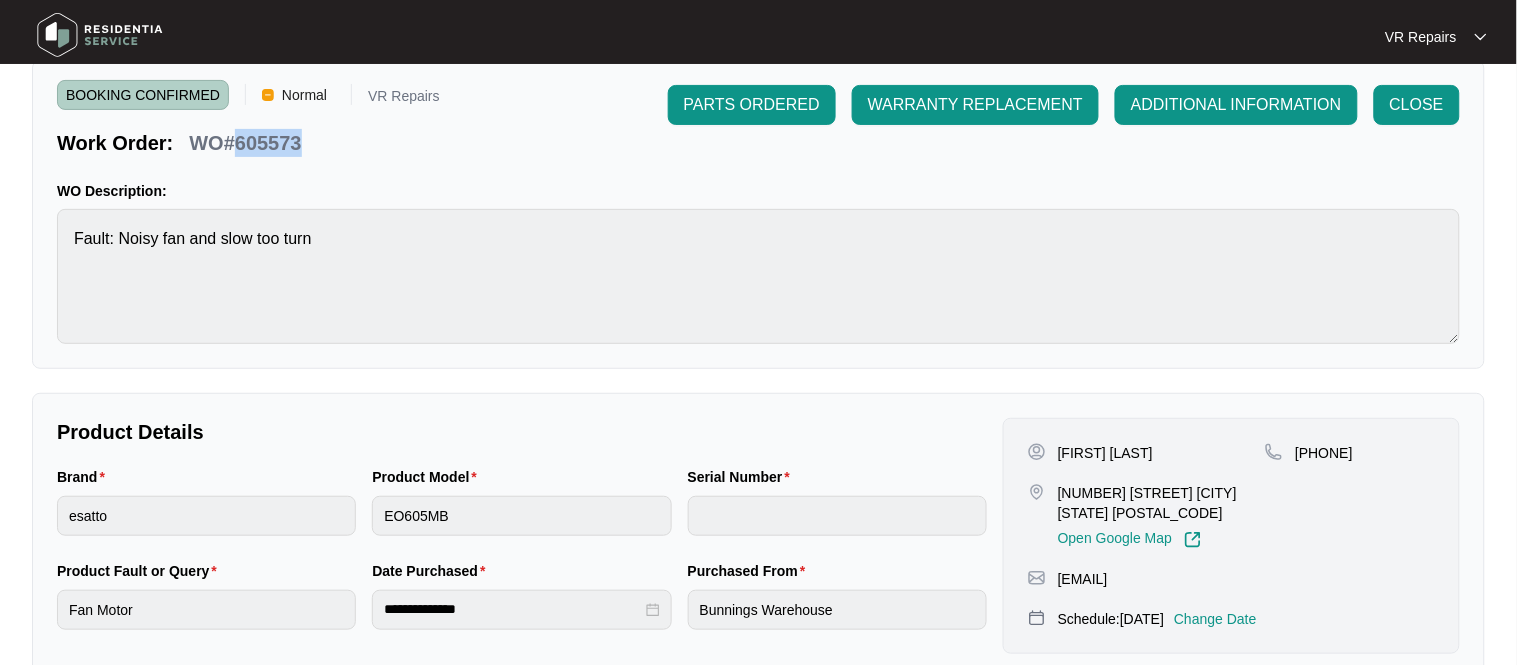 copy on "[FIRST] [LAST] [NUMBER] [STREET] [CITY] [STATE] [POSTAL_CODE],  Open Google Map [PHONE]" 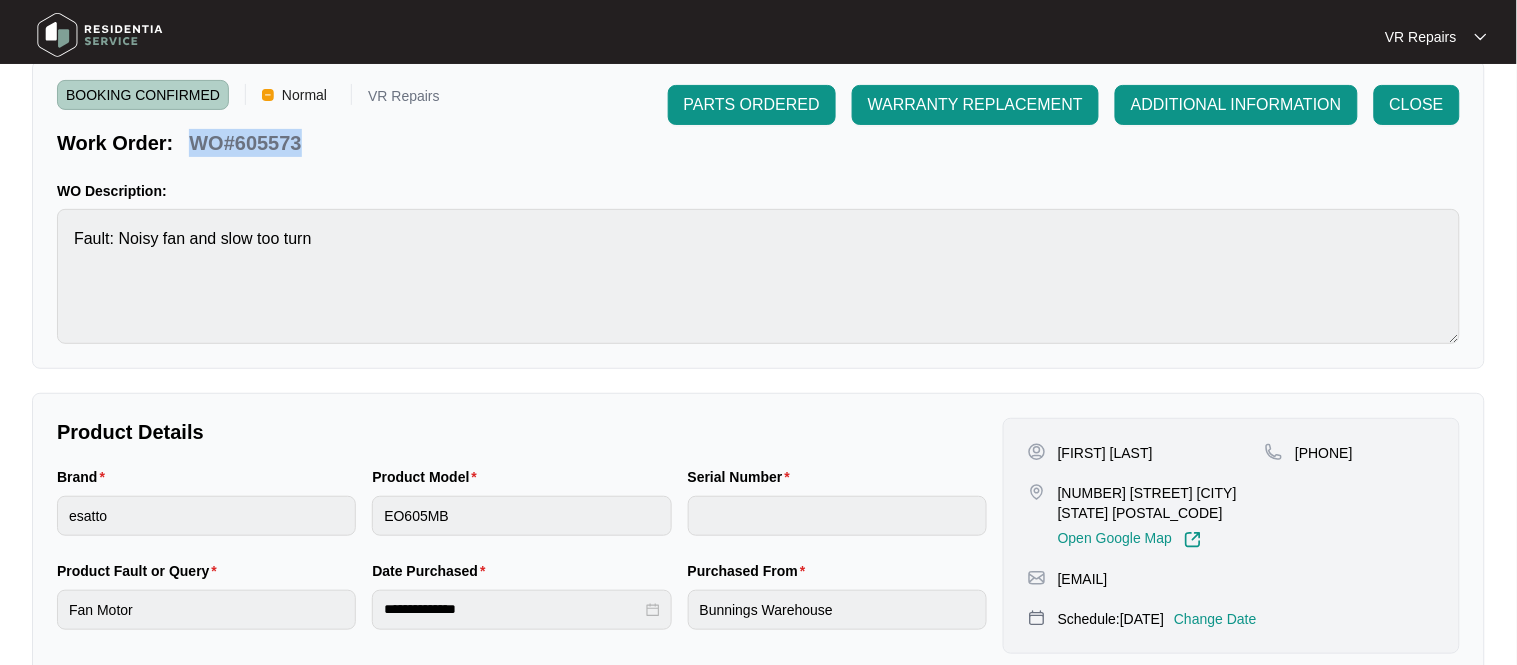 copy on "WO#605573" 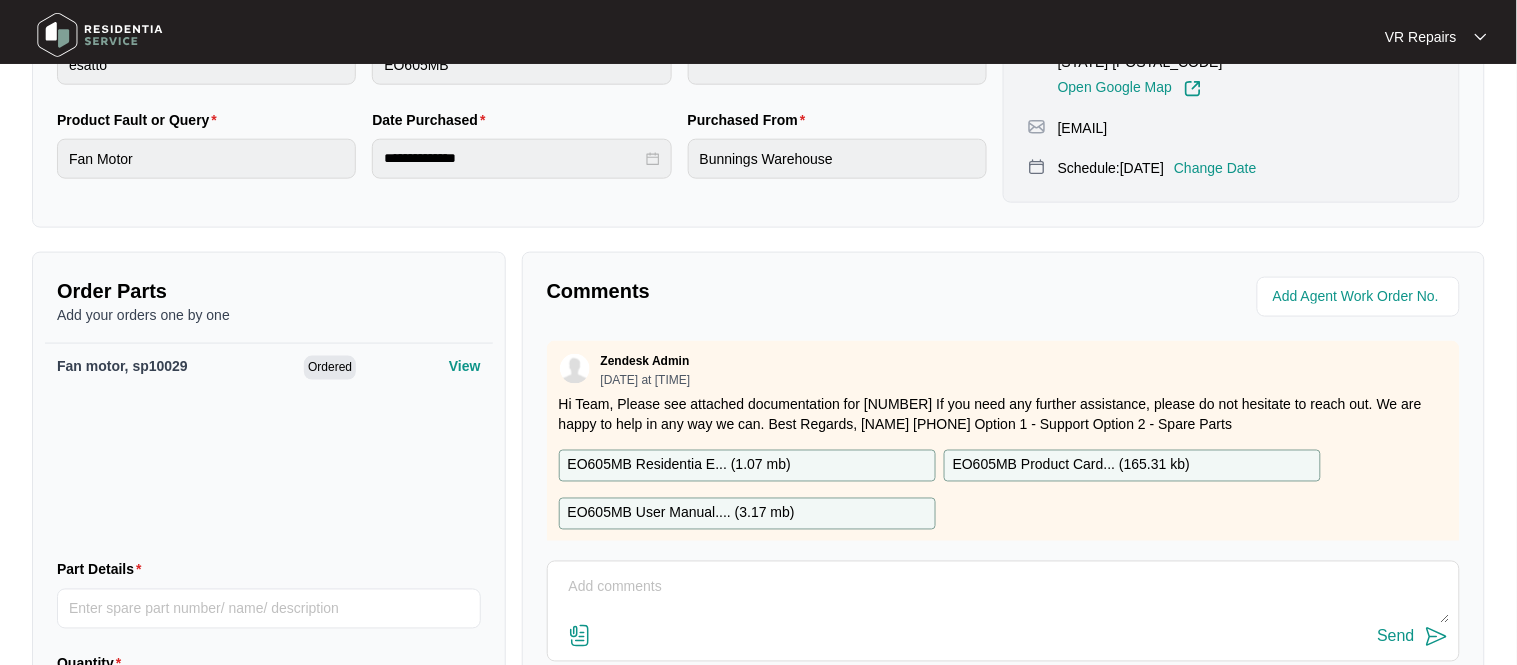 scroll, scrollTop: 534, scrollLeft: 0, axis: vertical 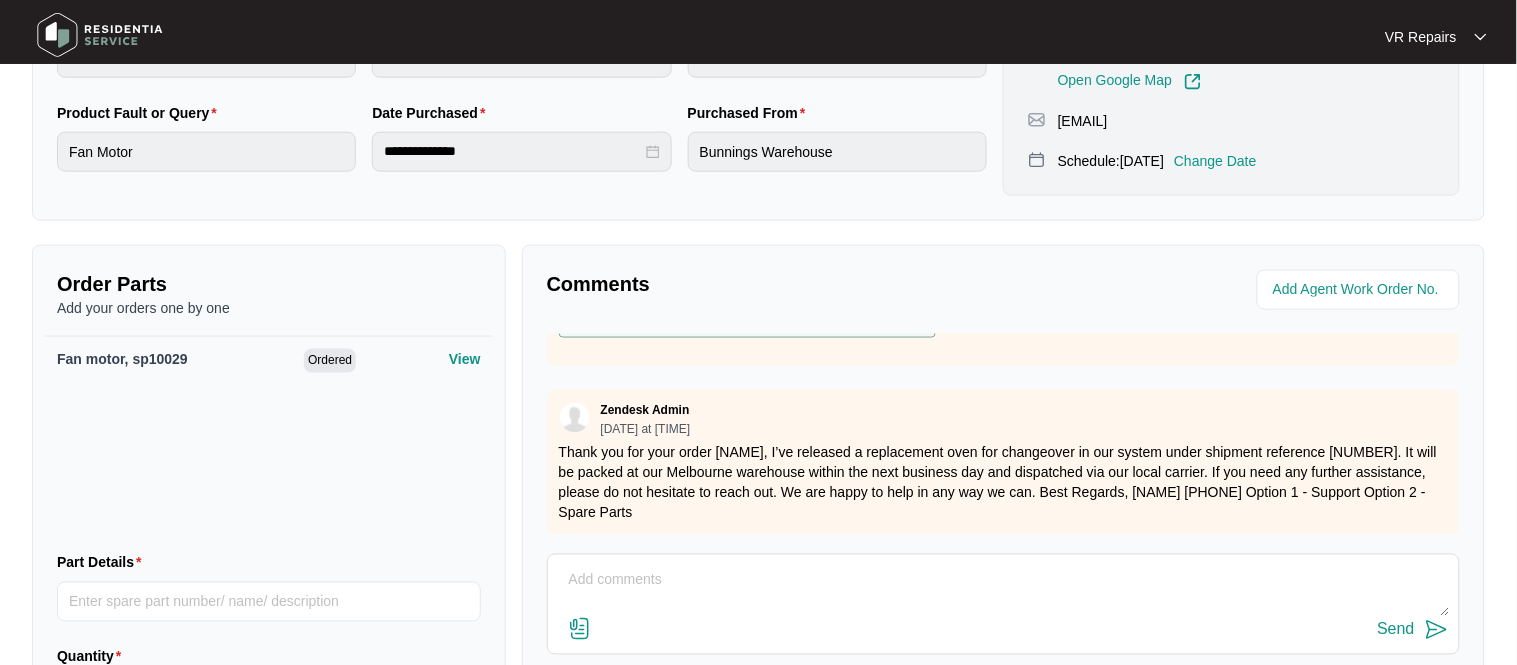 click at bounding box center (1003, 591) 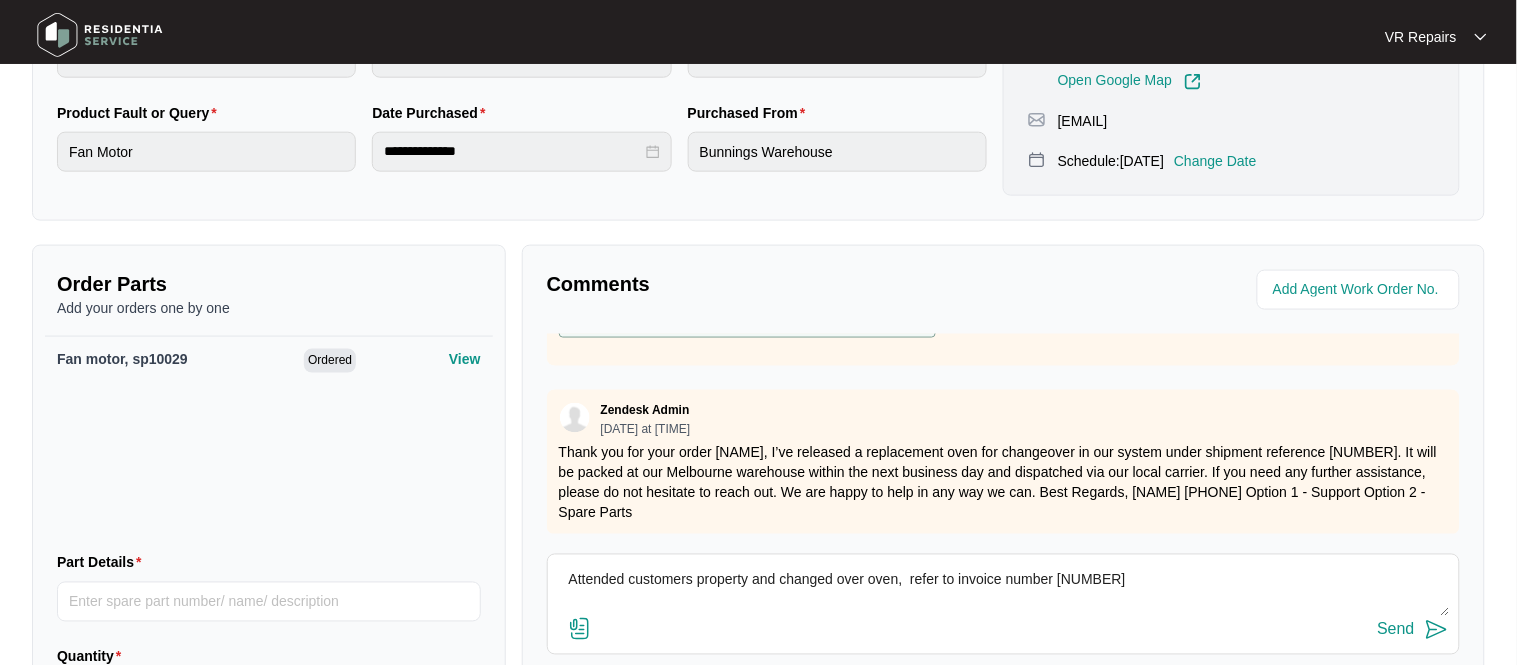 type on "Attended customers property and changed over oven,  refer to invoice number [NUMBER]" 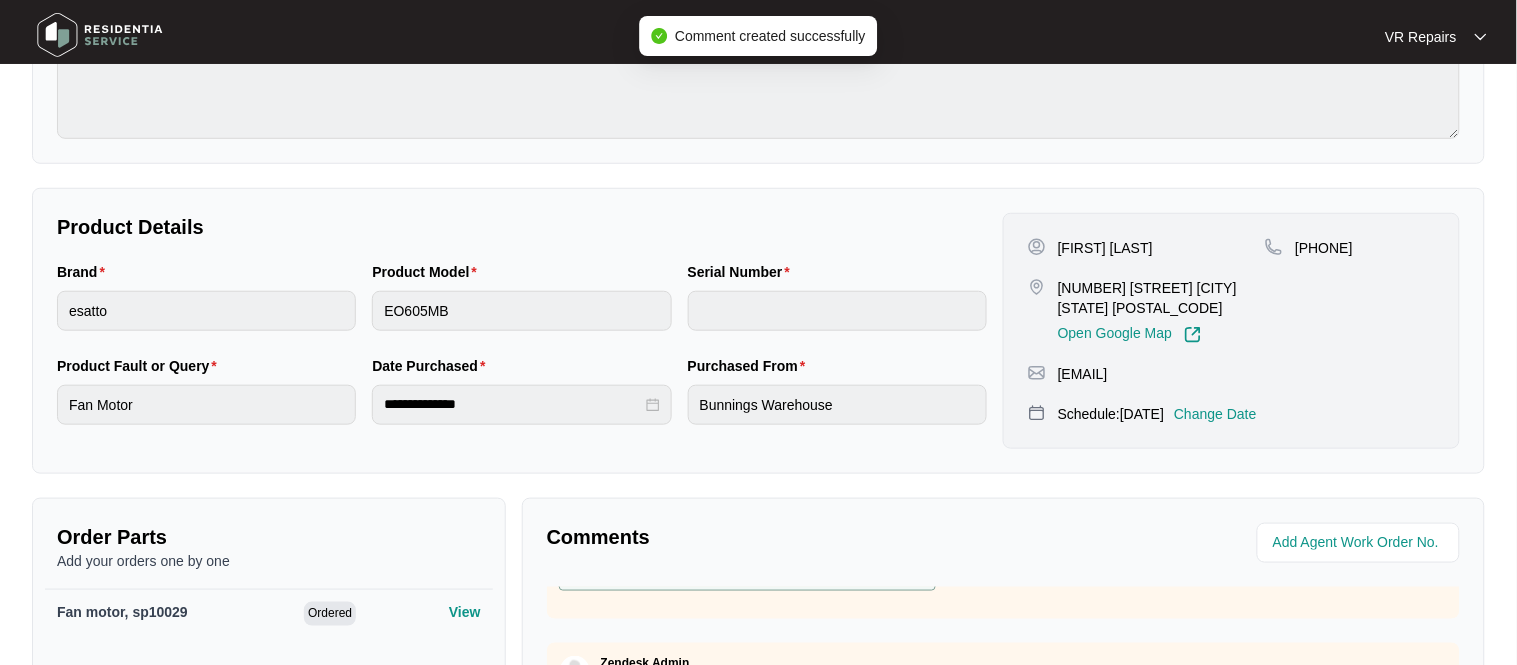 click on "Comments   Zendesk Admin [DATE] at [TIME]   Hi Team,
Please see attached documentation for [NUMBER]
If you need any further assistance, please do not hesitate to reach out. We are happy to help in any way we can.
Best Regards,
[NAME]
[PHONE]
Option 1 - Support
Option 2 - Spare Parts EO605MB Residentia E...   ( 1.07 mb ) EO605MB Product Card...   ( 165.31 kb ) EO605MB User Manual....   ( 3.17 mb ) Zendesk Admin [DATE] at [TIME]   Thank you for your order [NAME],
I’ve released a replacement oven for changeover in our system under shipment reference [NUMBER]. It will be packed at our Melbourne warehouse within the next business day and dispatched via our local carrier.
If you need any further assistance, please do not hesitate to reach out. We are happy to help in any way we can.
Best Regards,
[NAME]
[PHONE]
Option 1 - Support
Option 2 - Spare Parts You [DATE] at [TIME]   Attended customers property and changed over oven,  refer to invoice number [NUMBER] Send" at bounding box center (1003, 755) 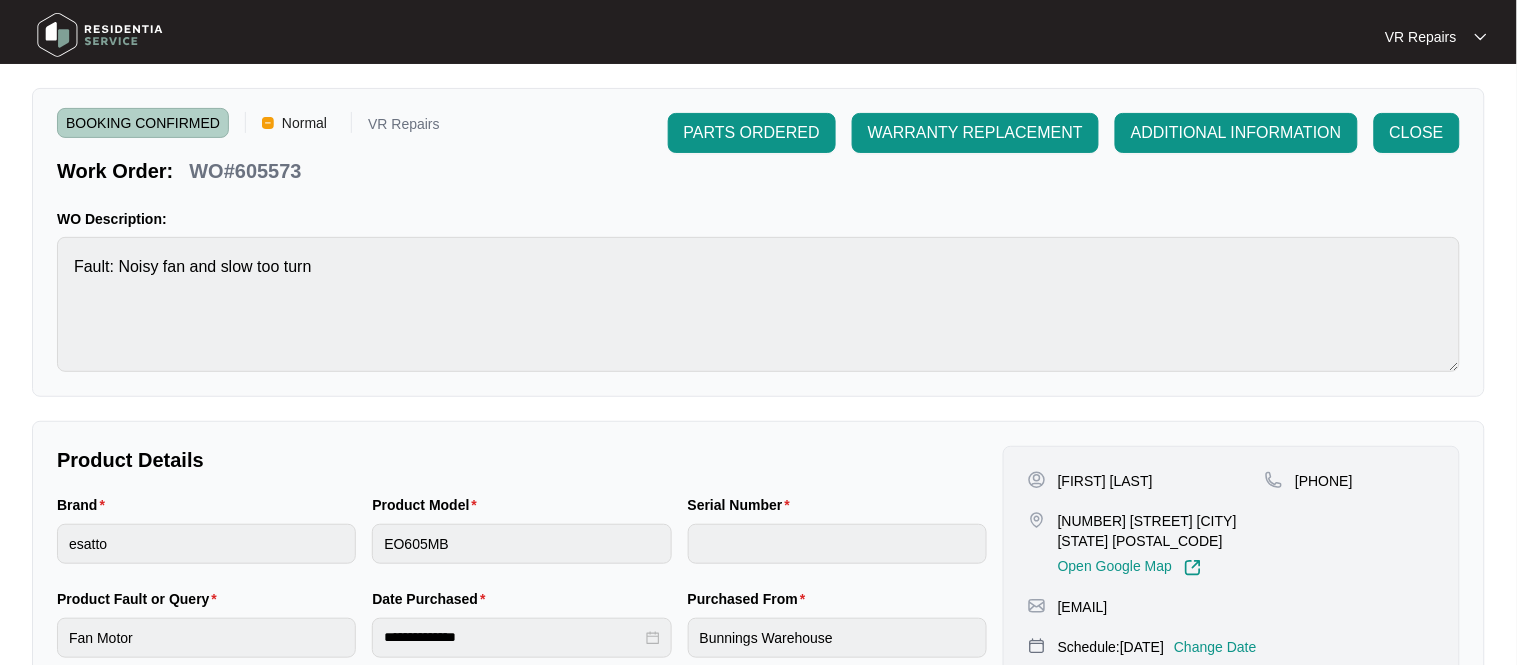 scroll, scrollTop: 0, scrollLeft: 0, axis: both 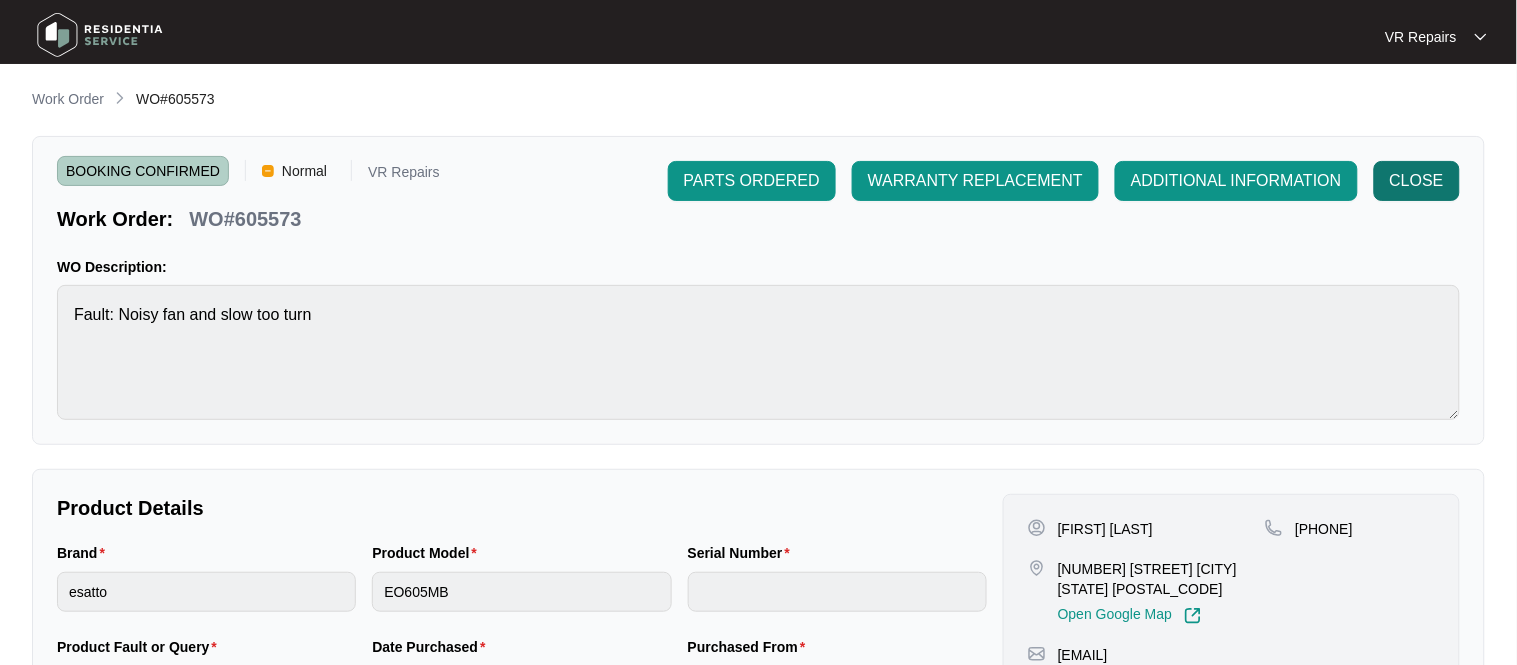 click on "CLOSE" at bounding box center [752, 181] 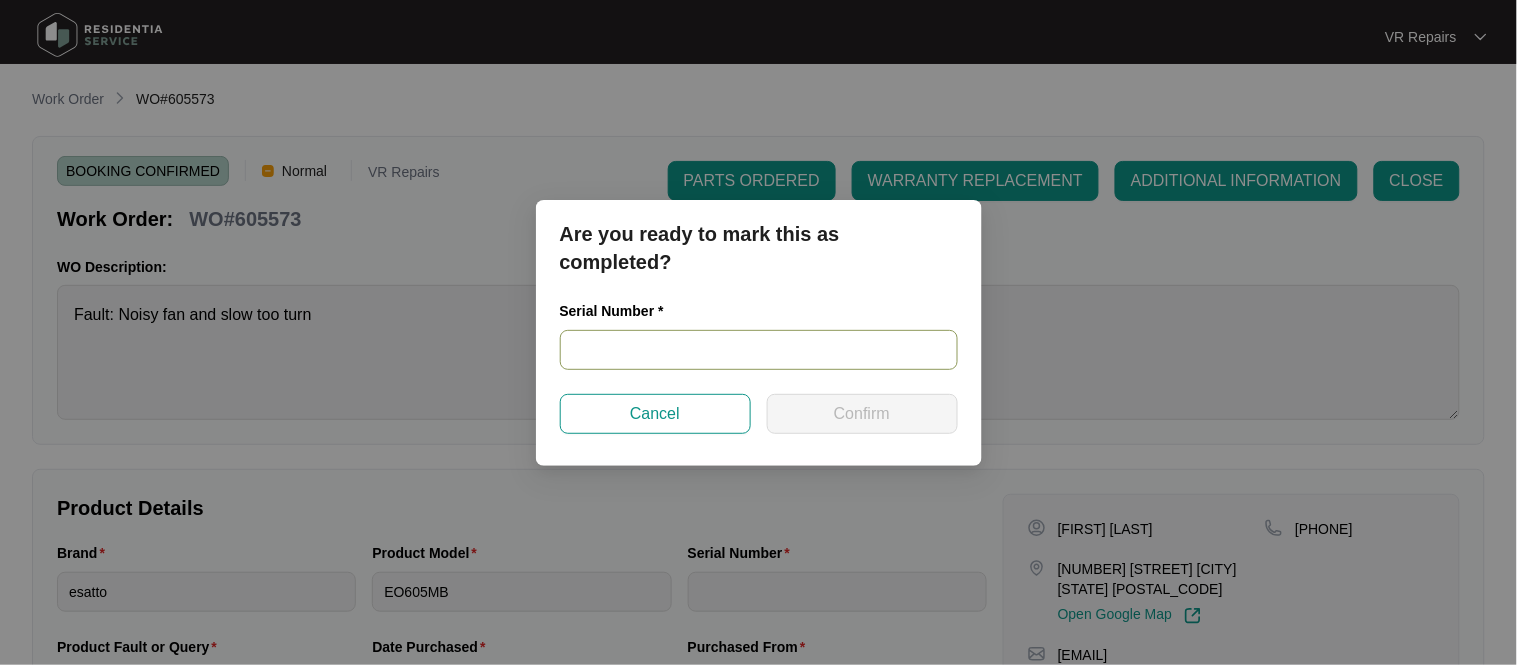 click at bounding box center (759, 350) 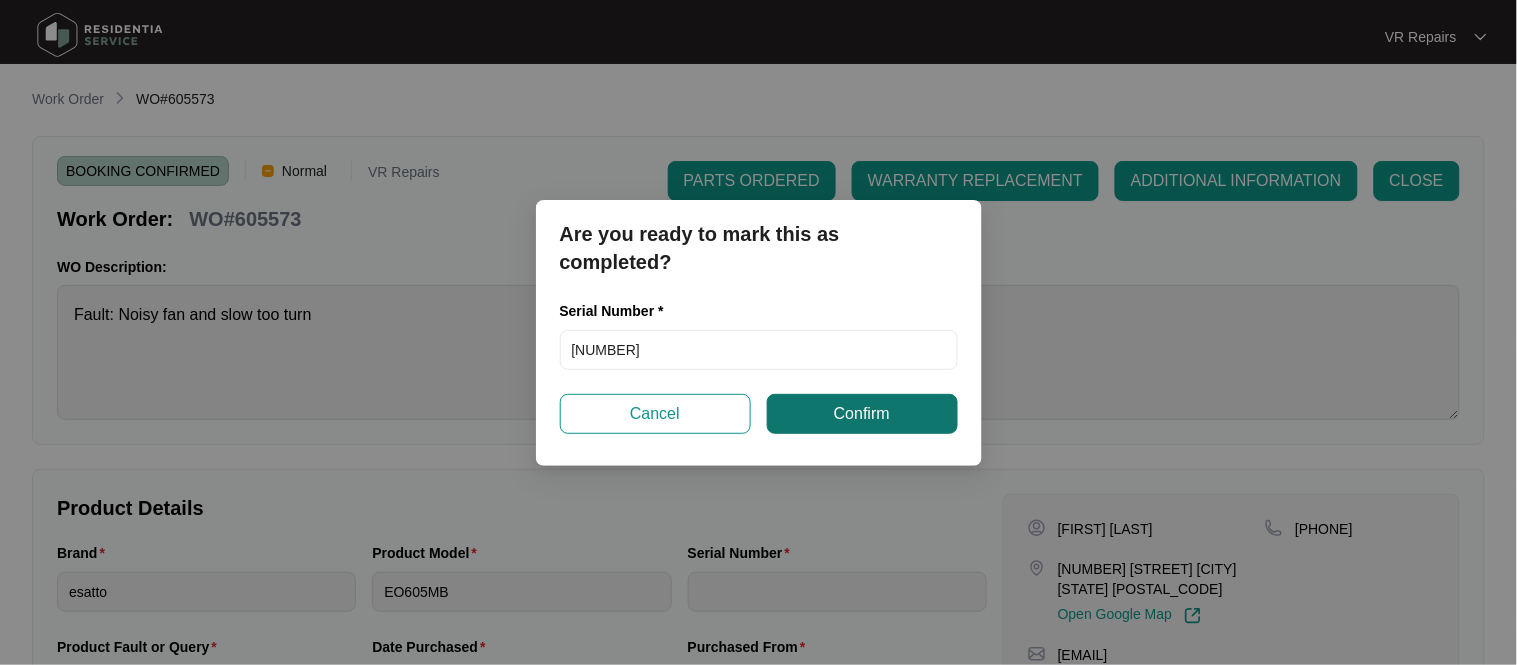 click on "Confirm" at bounding box center [862, 414] 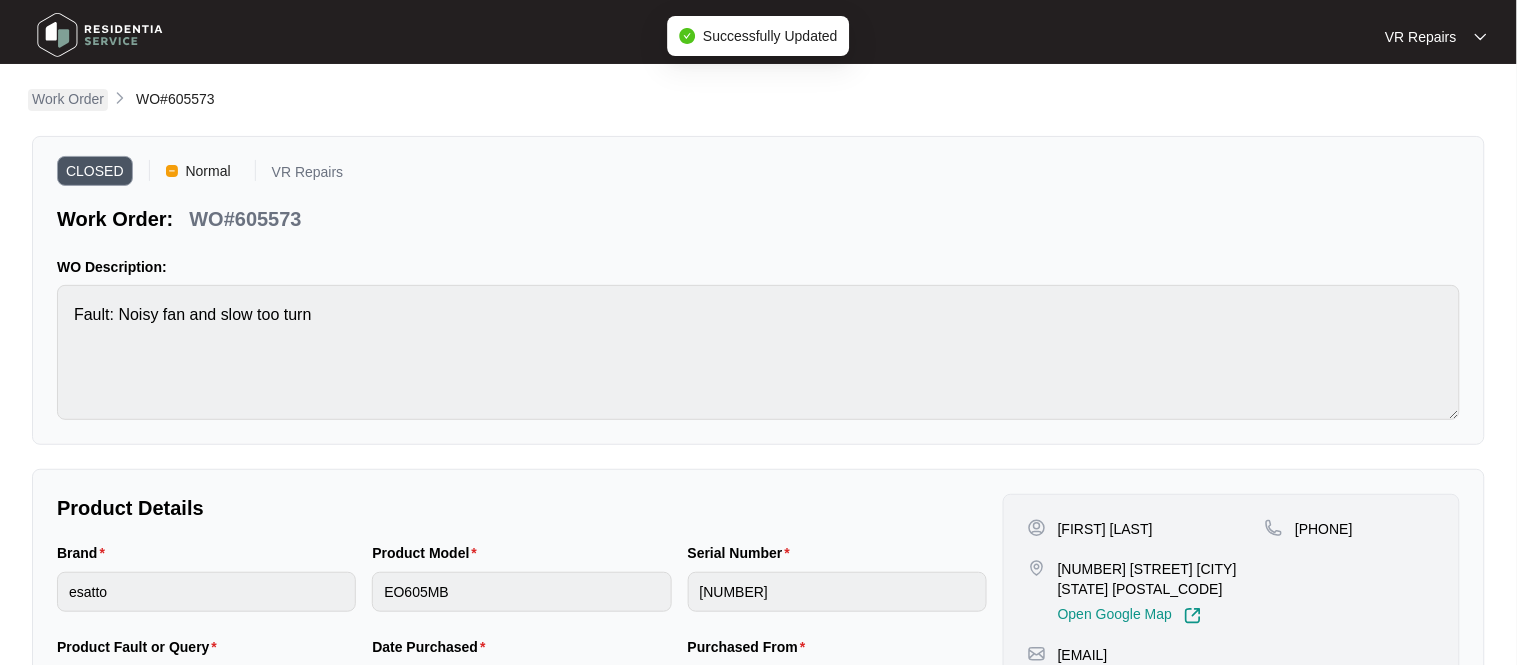 click on "Work Order" at bounding box center [68, 99] 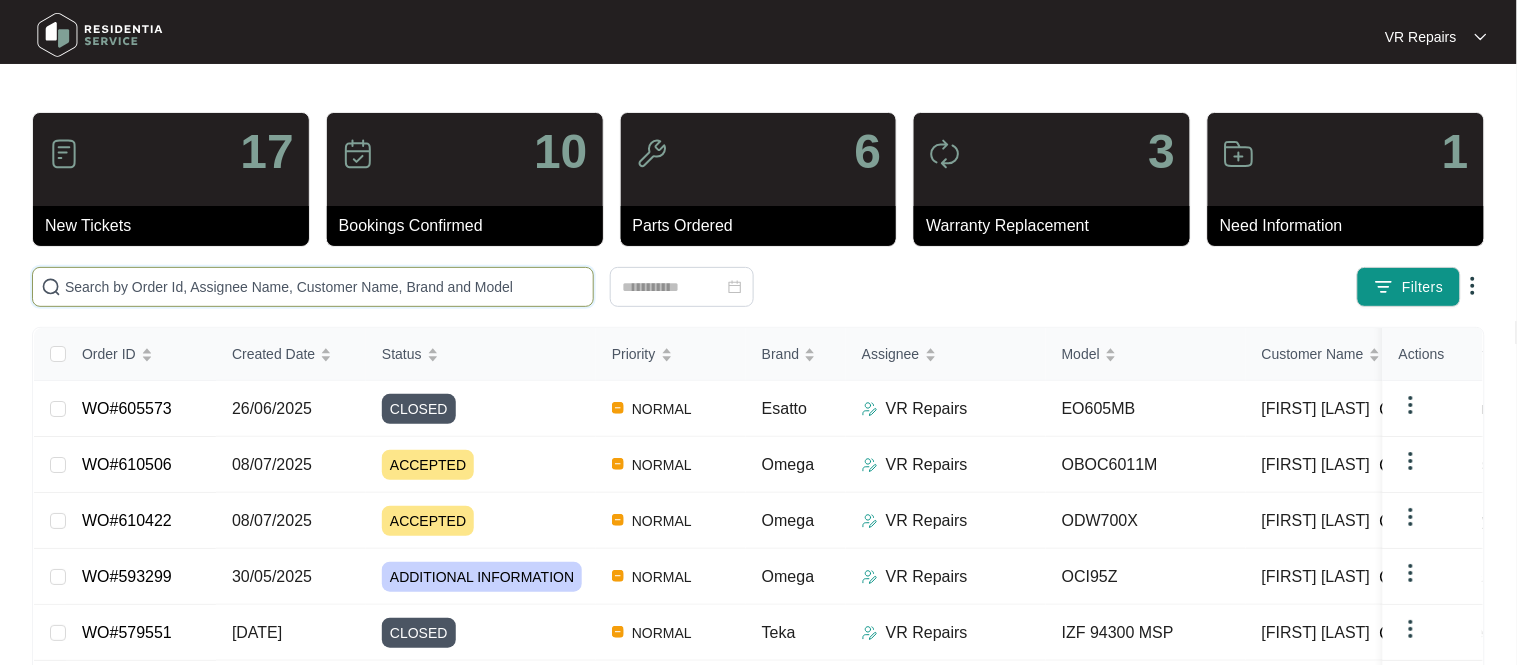 click at bounding box center [325, 287] 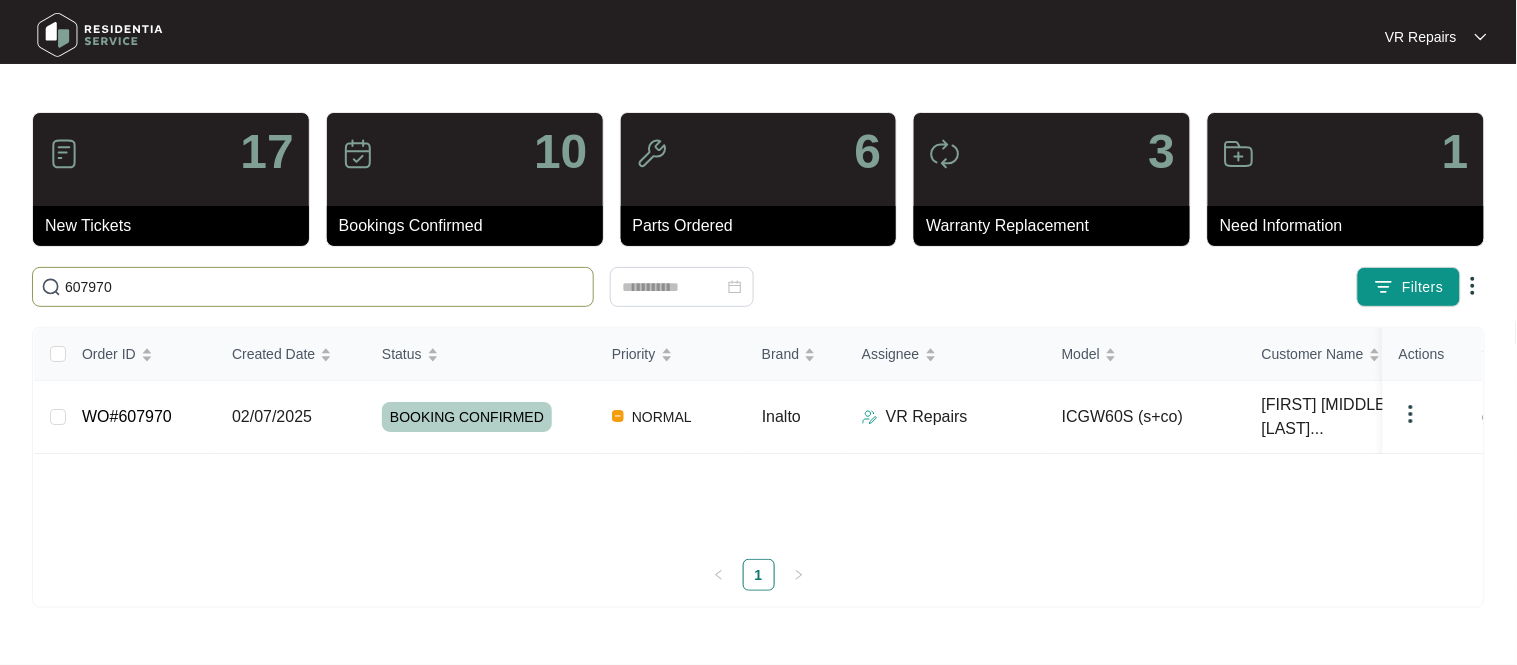 type on "607970" 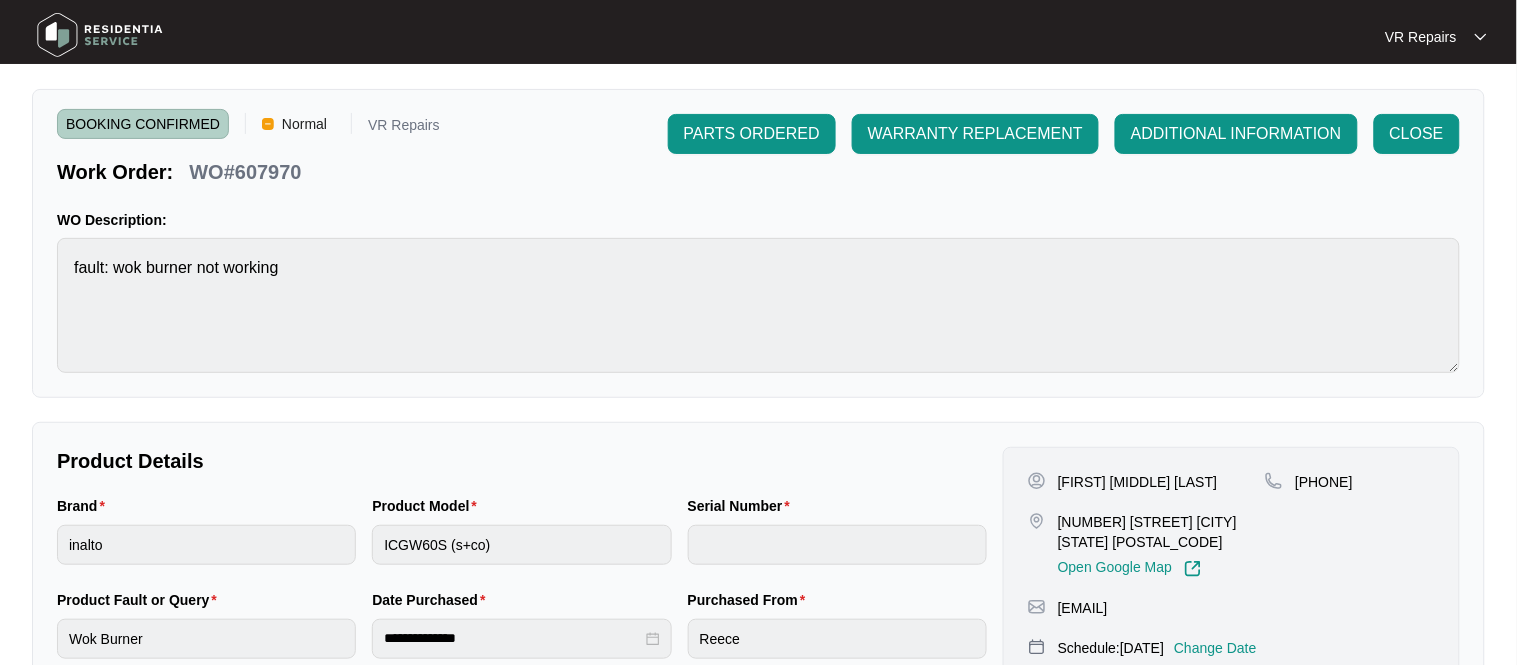 scroll, scrollTop: 85, scrollLeft: 0, axis: vertical 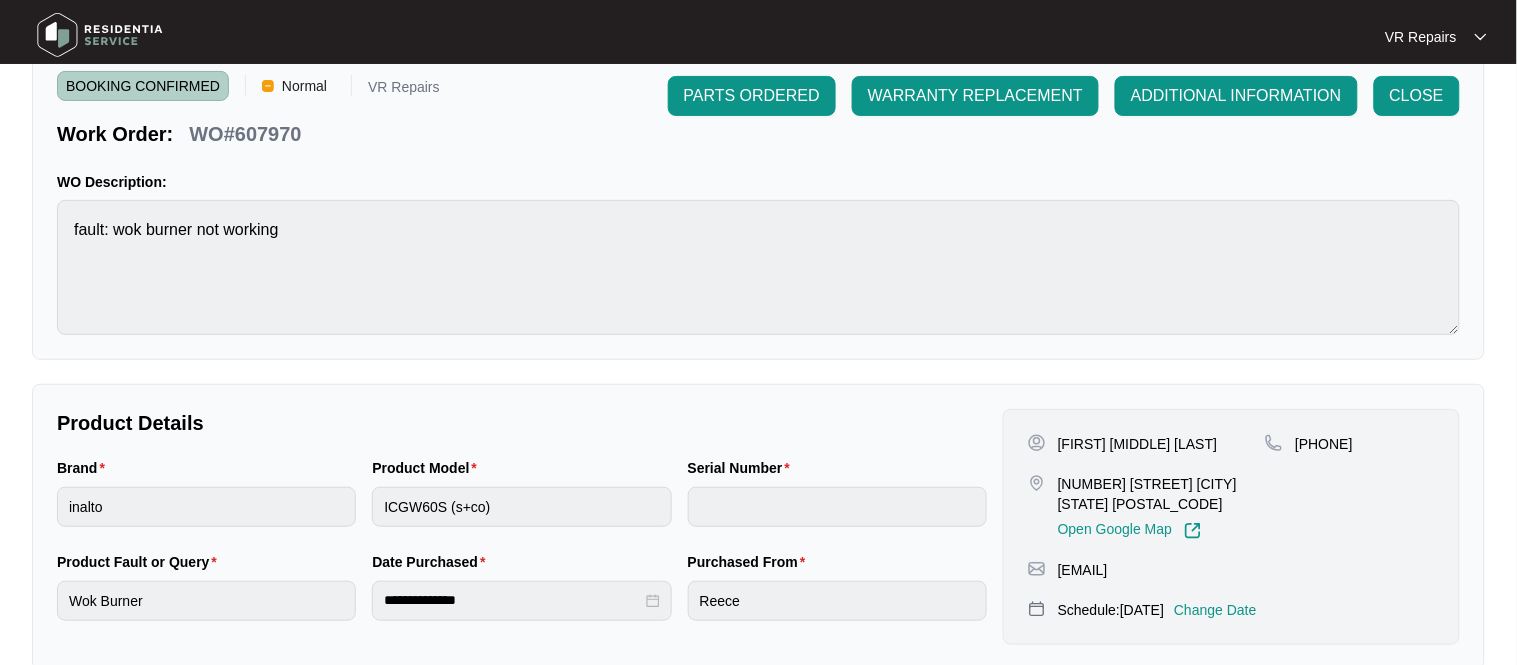 copy on "[FIRST] [MIDDLE] [LAST] [NUMBER] [STREET] [CITY] [STATE] [POSTAL_CODE],  Open Google Map [PHONE]" 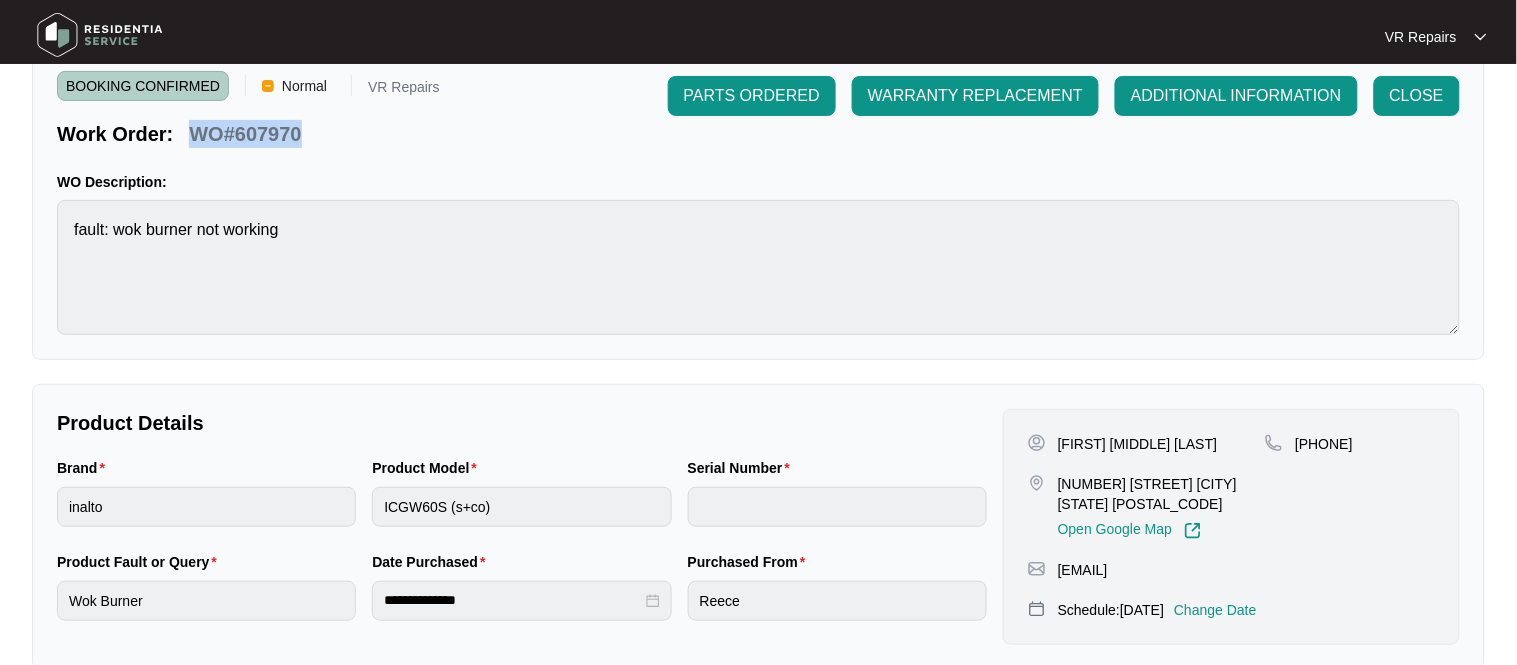 copy on "WO#607970" 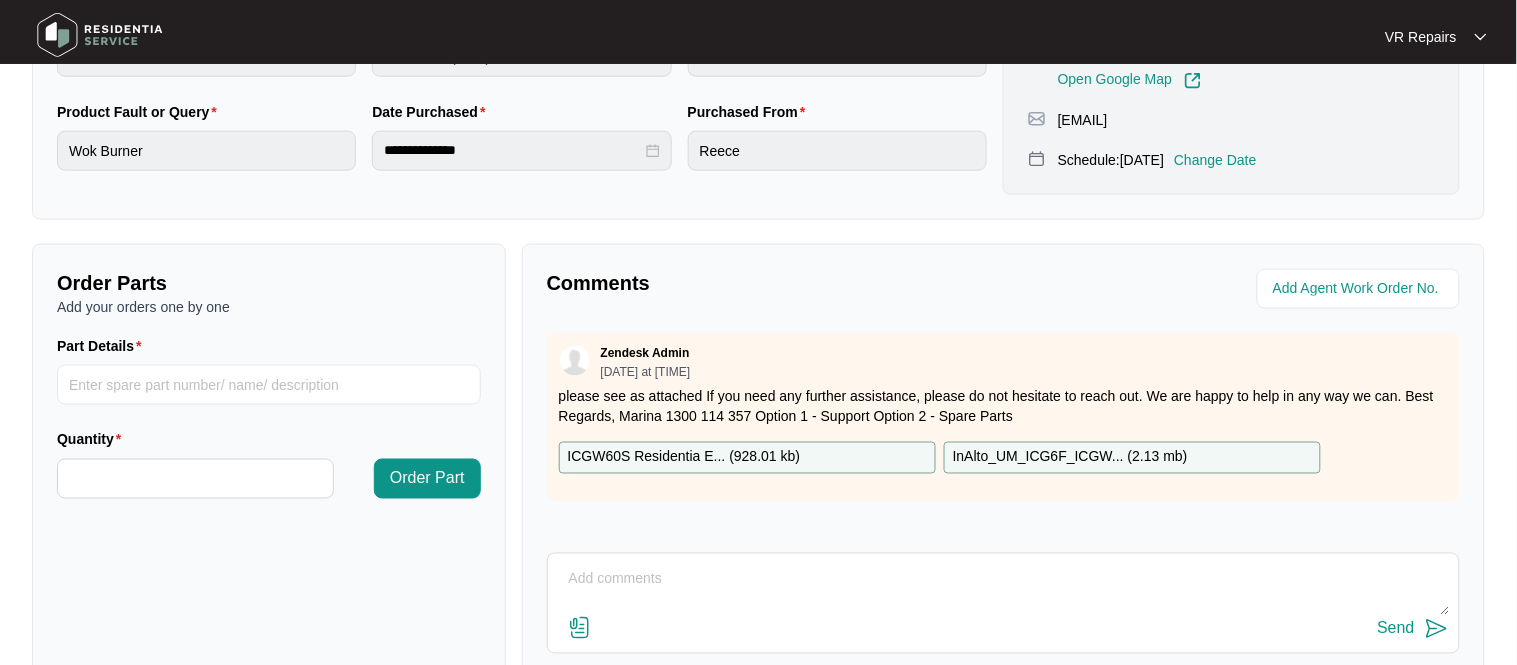 scroll, scrollTop: 662, scrollLeft: 0, axis: vertical 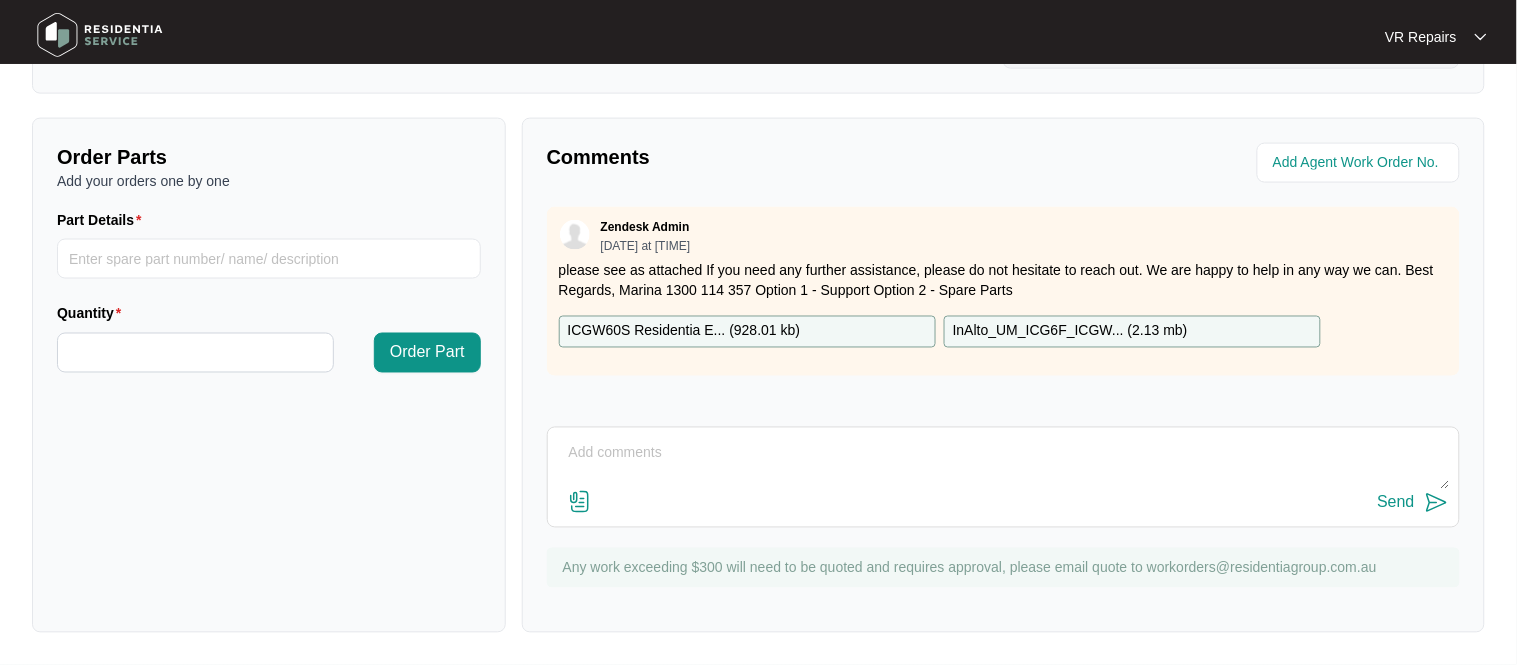 click at bounding box center (1003, 464) 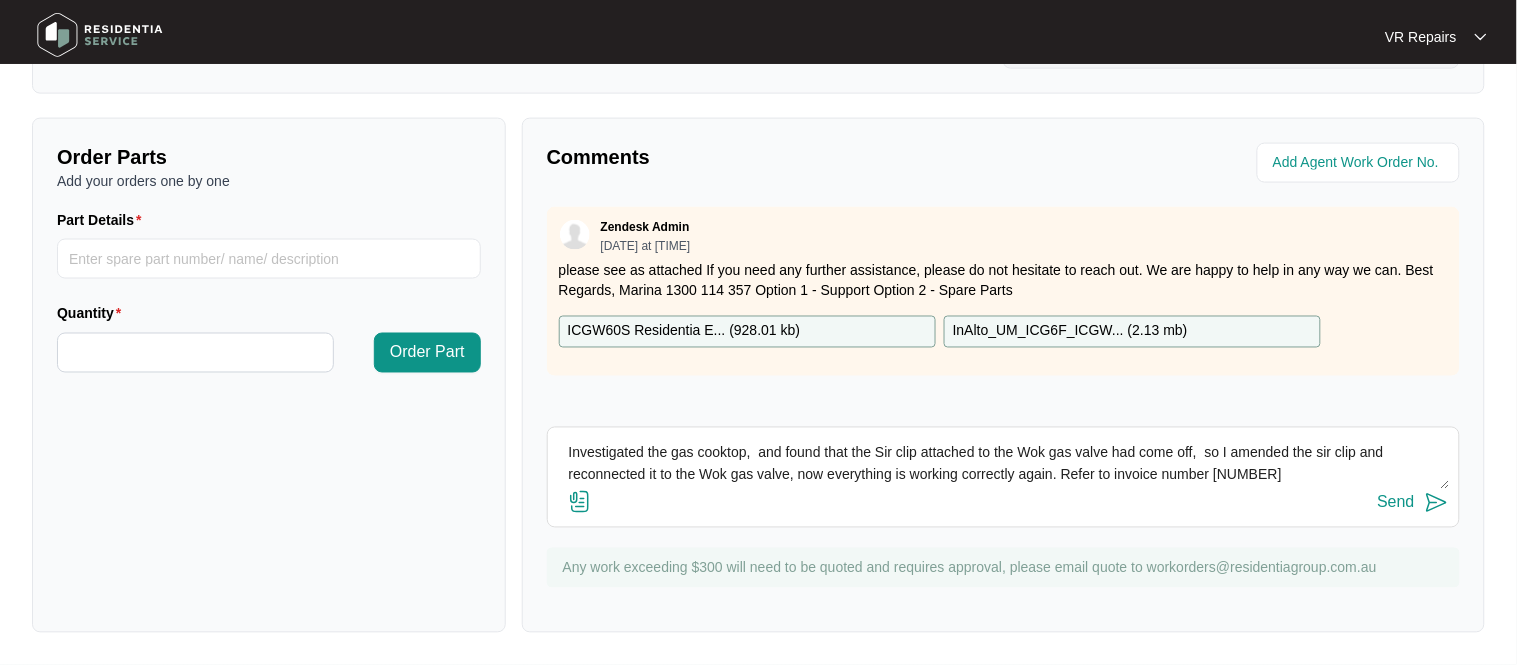 type on "Investigated the gas cooktop,  and found that the Sir clip attached to the Wok gas valve had come off,  so I amended the sir clip and reconnected it to the Wok gas valve, now everything is working correctly again. Refer to invoice number [NUMBER]" 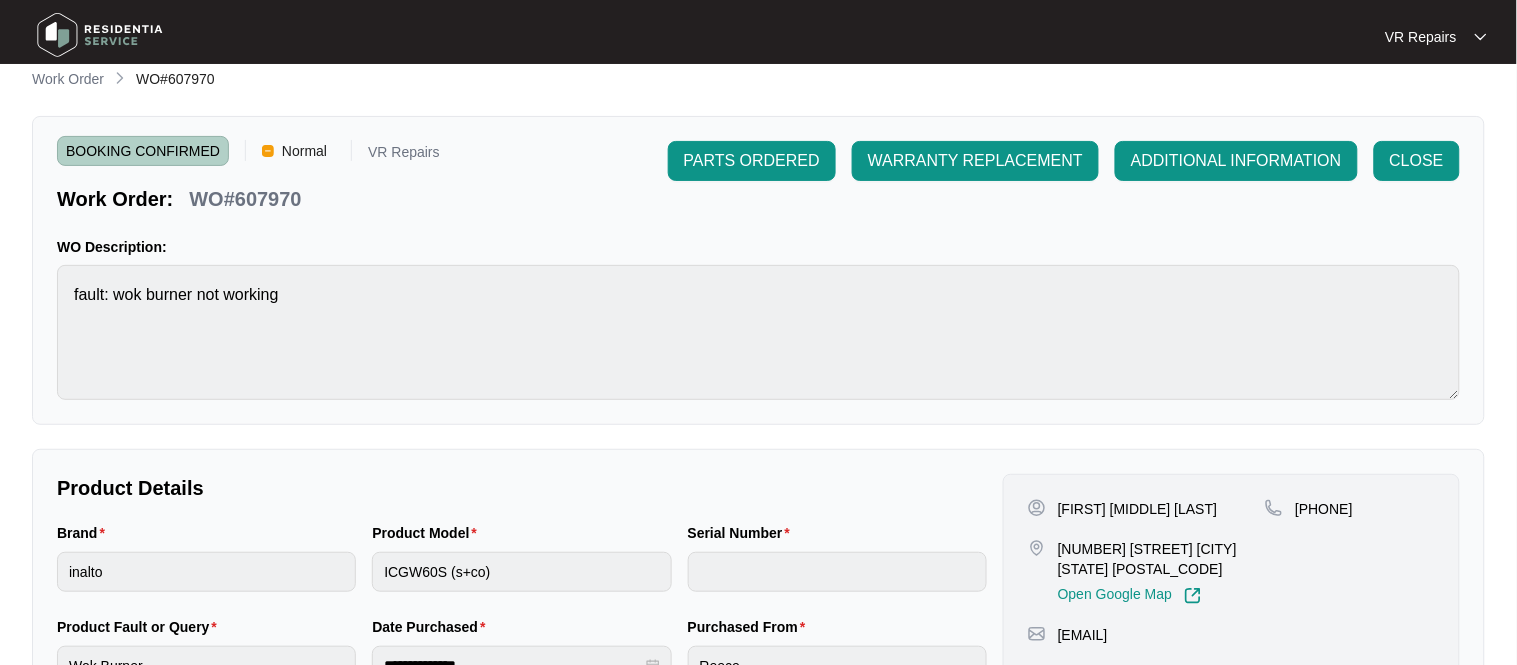 scroll, scrollTop: 16, scrollLeft: 0, axis: vertical 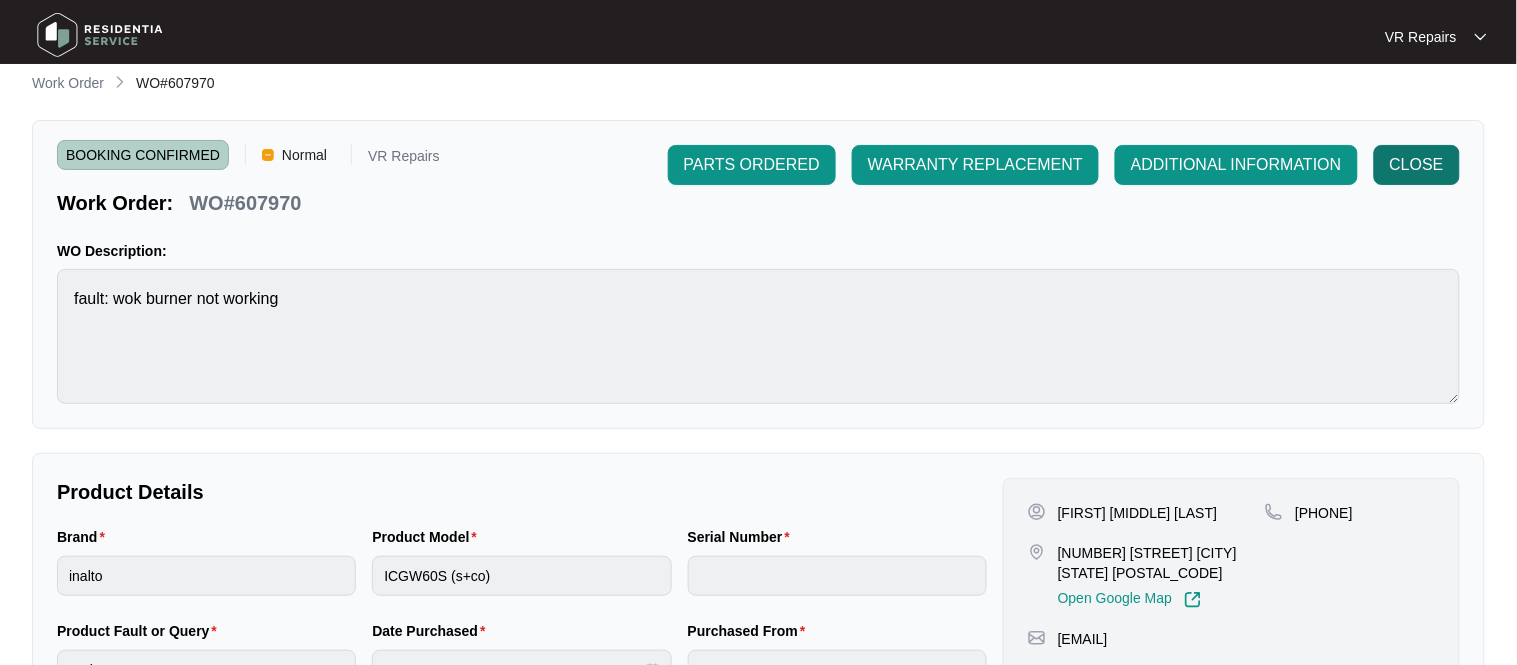 click on "CLOSE" at bounding box center (752, 165) 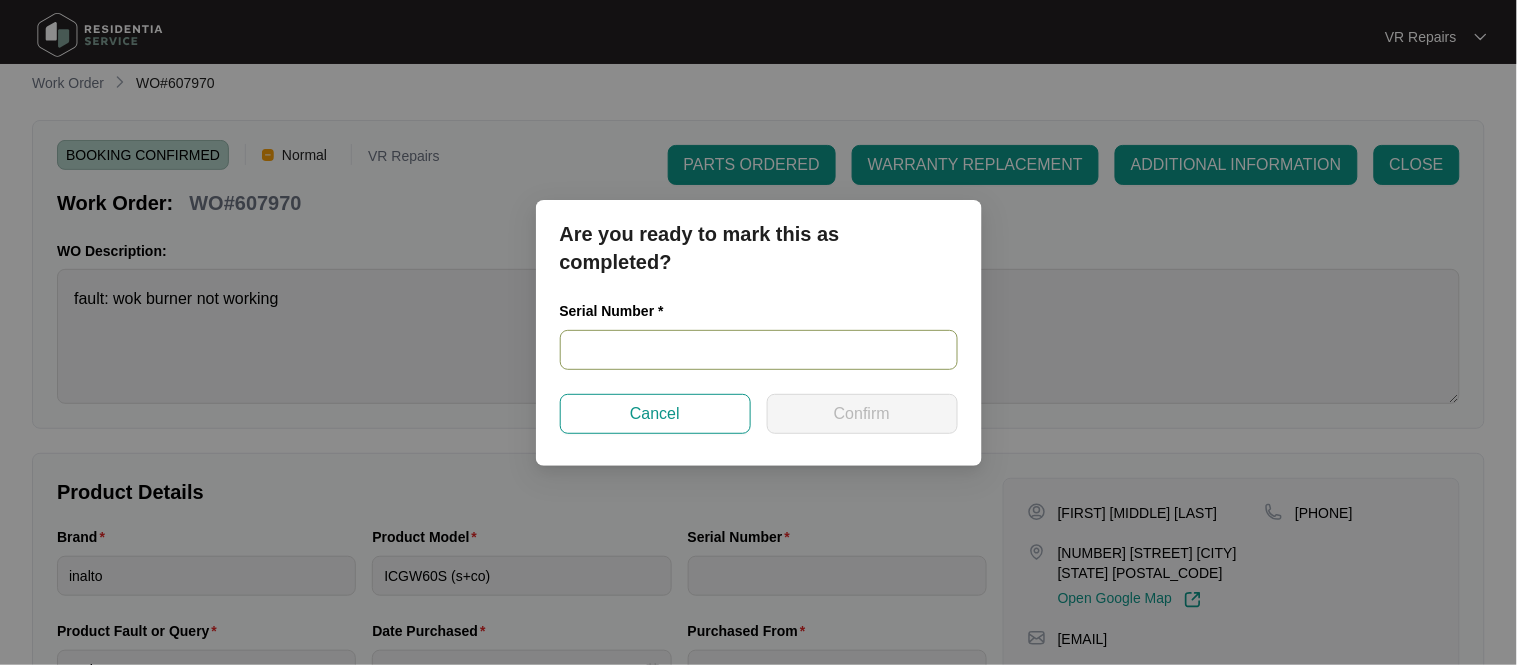 click at bounding box center (759, 350) 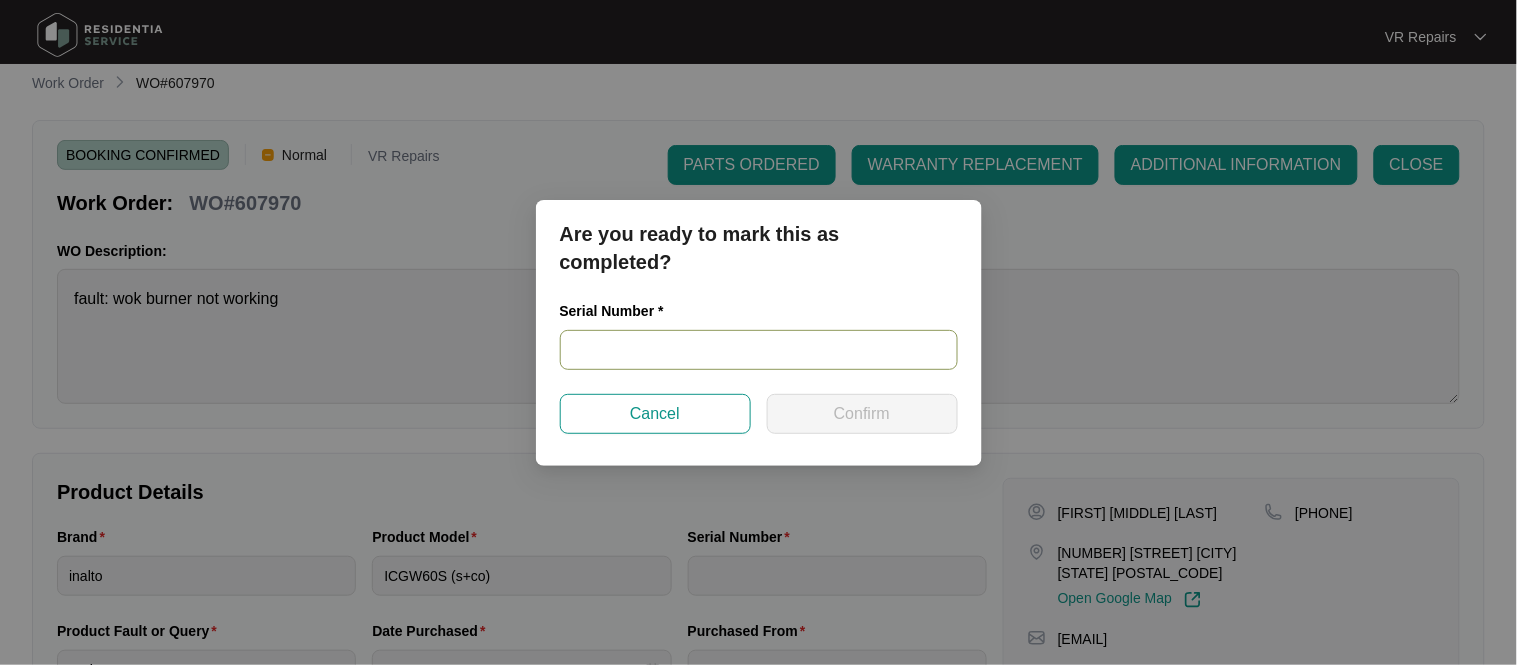 paste on "[NUMBER]" 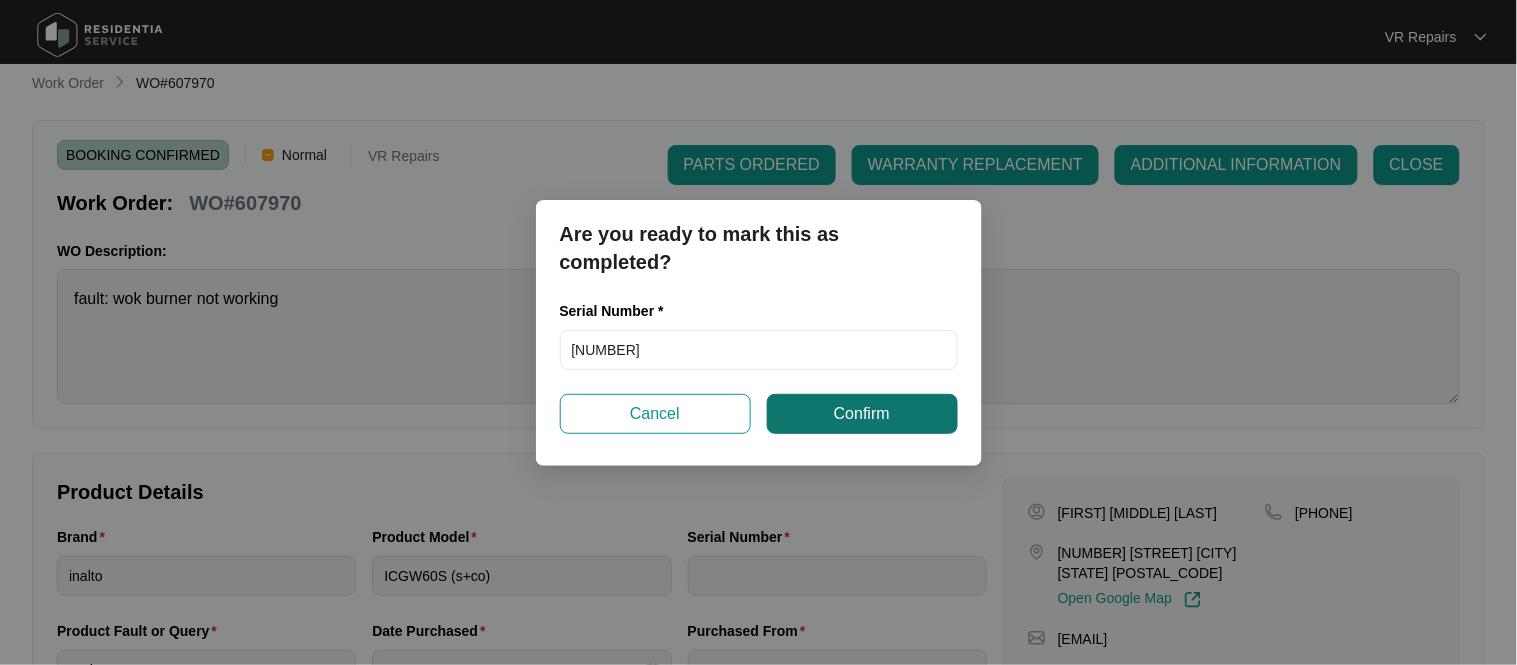 click on "Confirm" at bounding box center [862, 414] 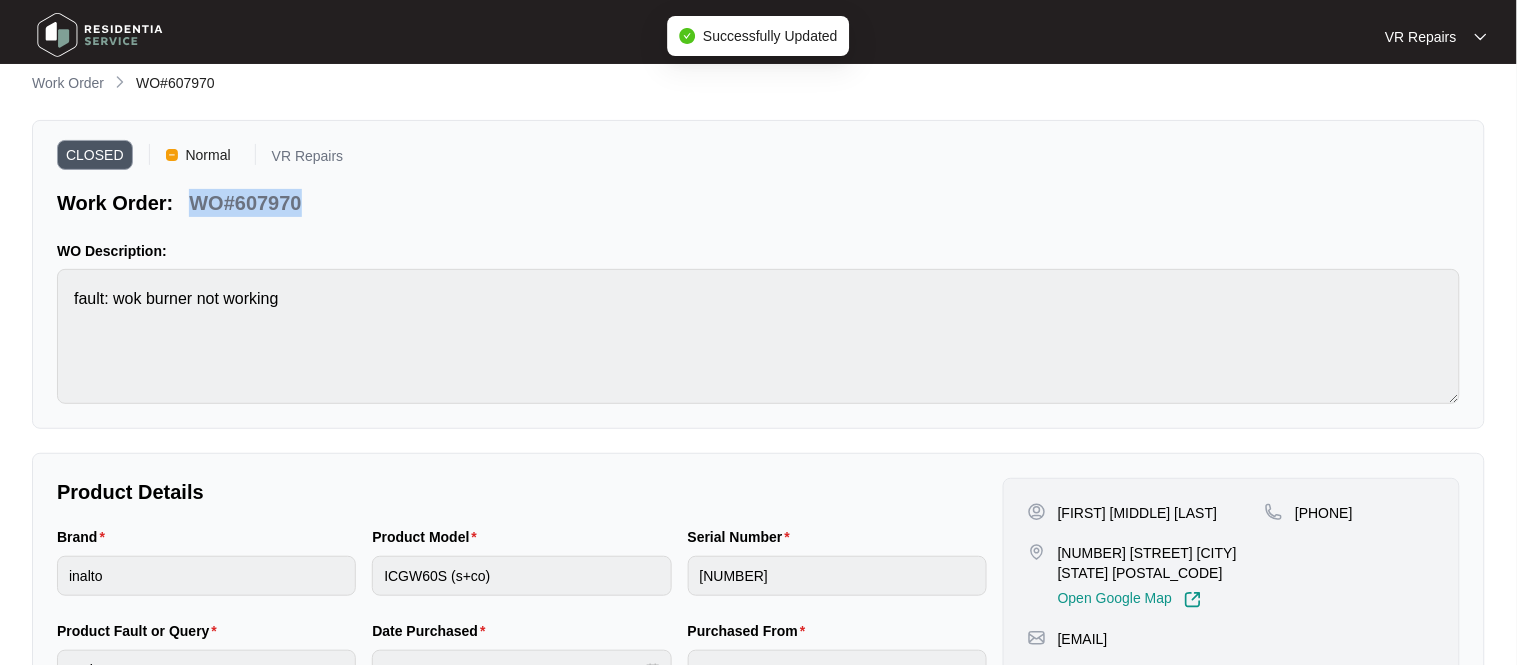copy on "WO#607970" 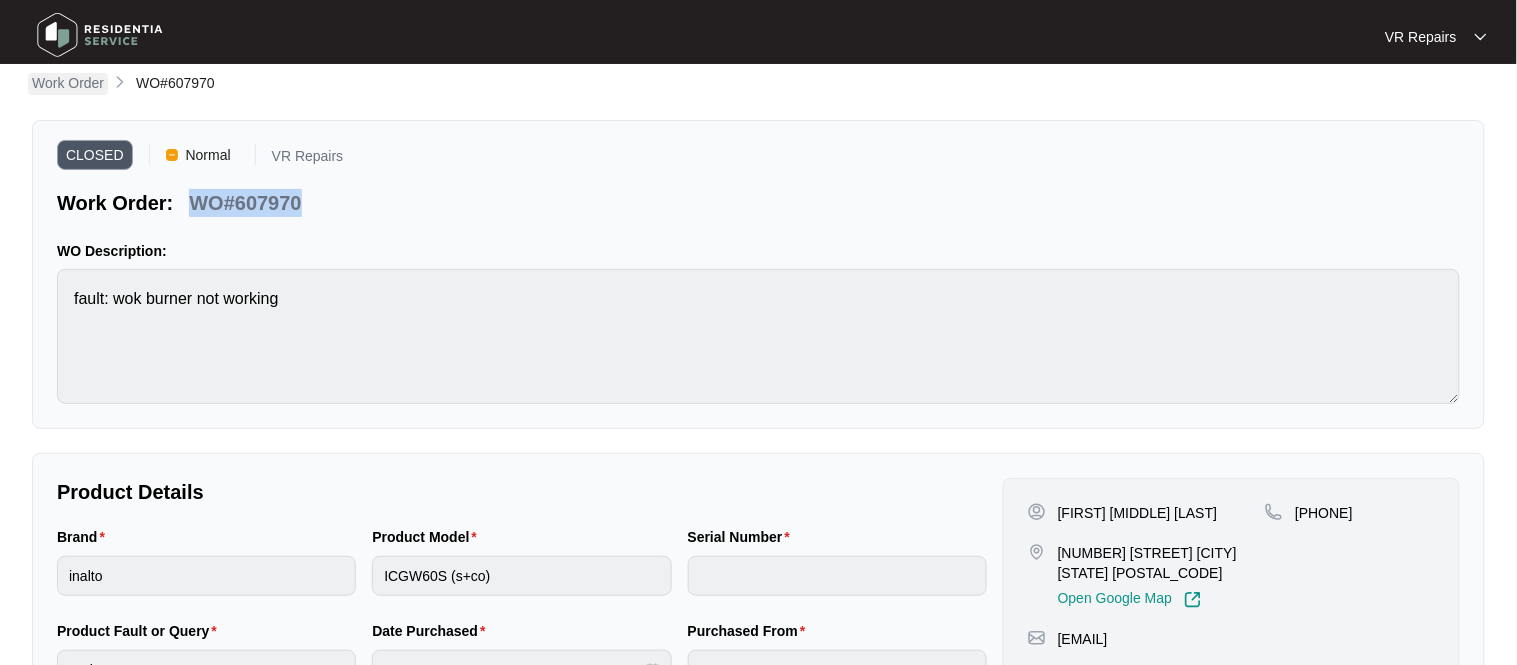 click on "Work Order" at bounding box center (68, 83) 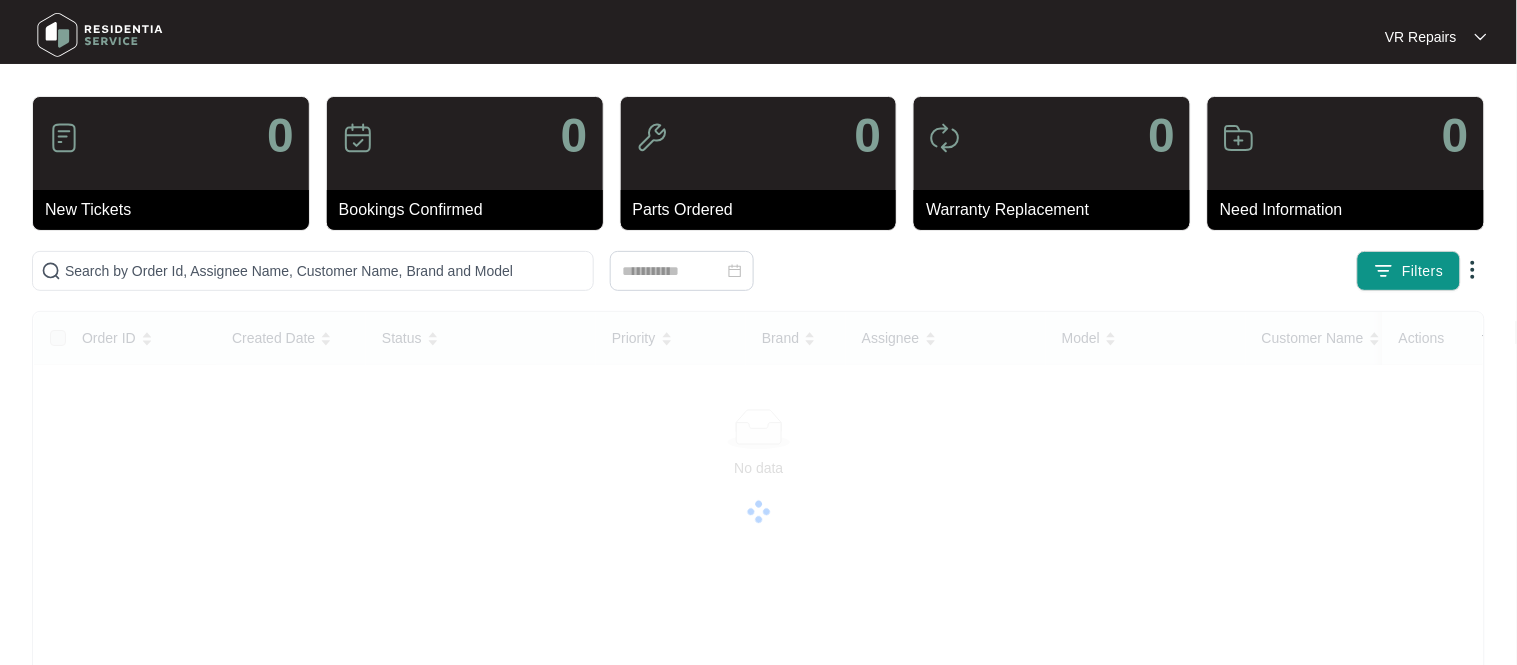 scroll, scrollTop: 0, scrollLeft: 0, axis: both 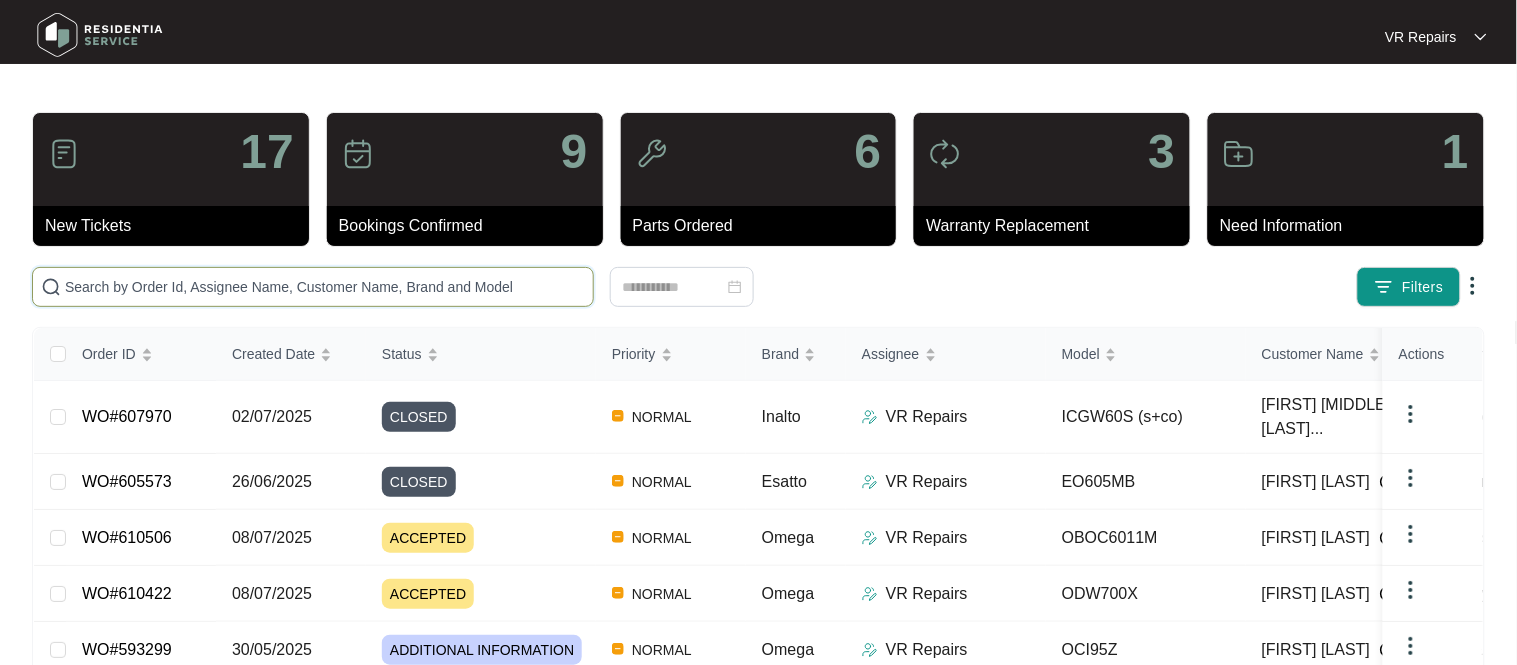 click at bounding box center [325, 287] 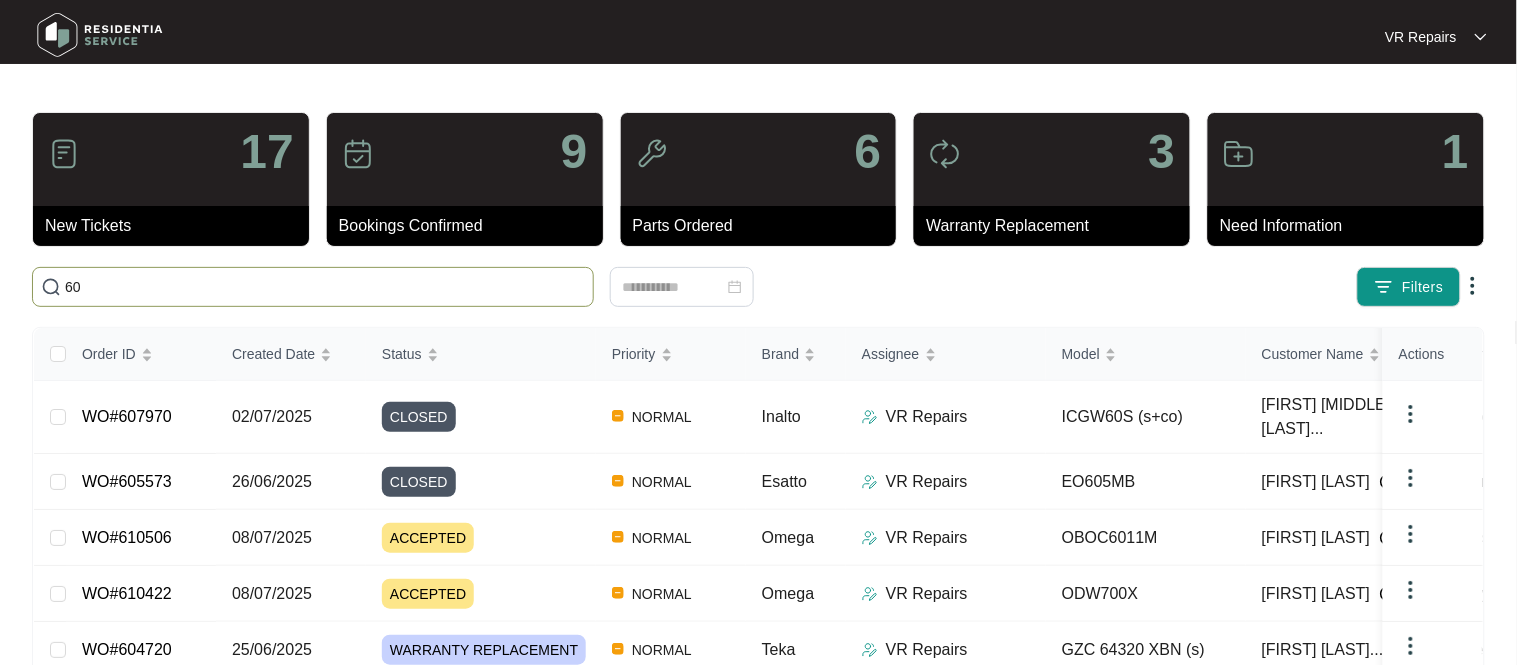 type on "603" 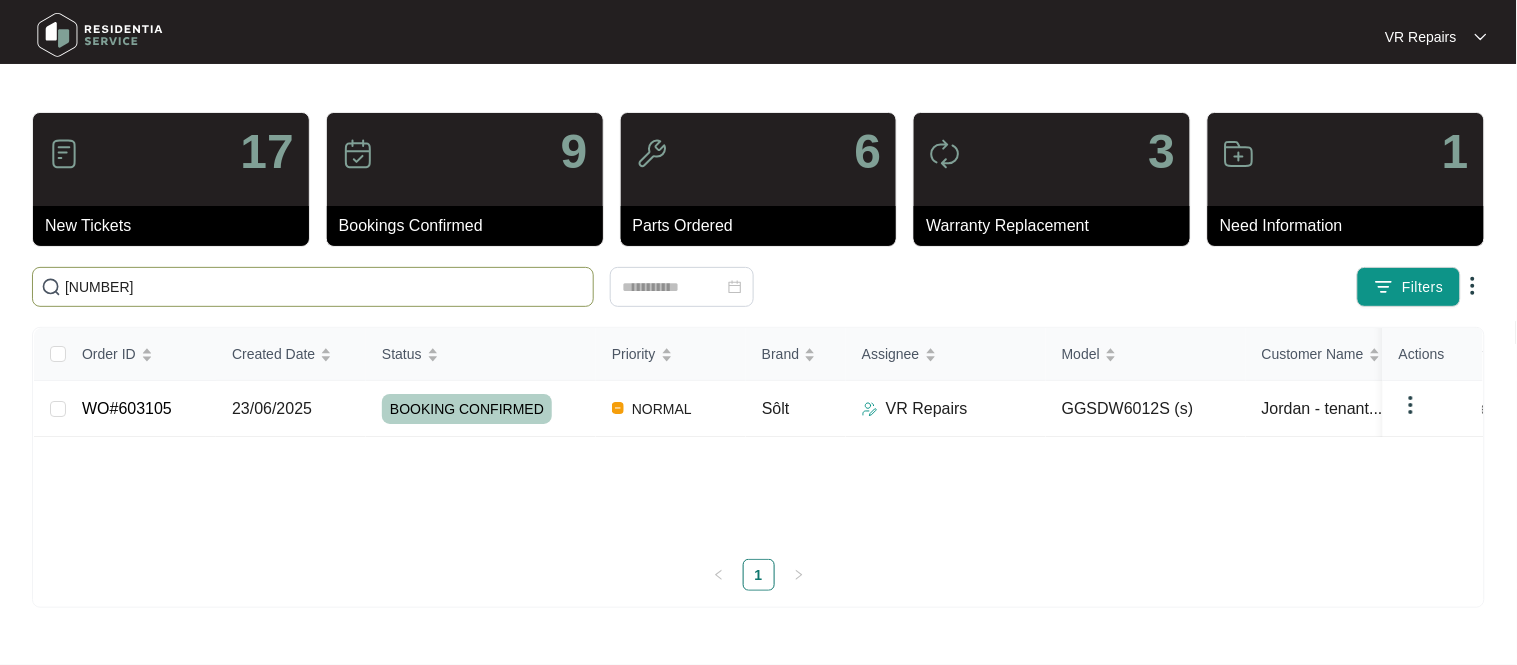 click on "23/06/2025" at bounding box center [291, 409] 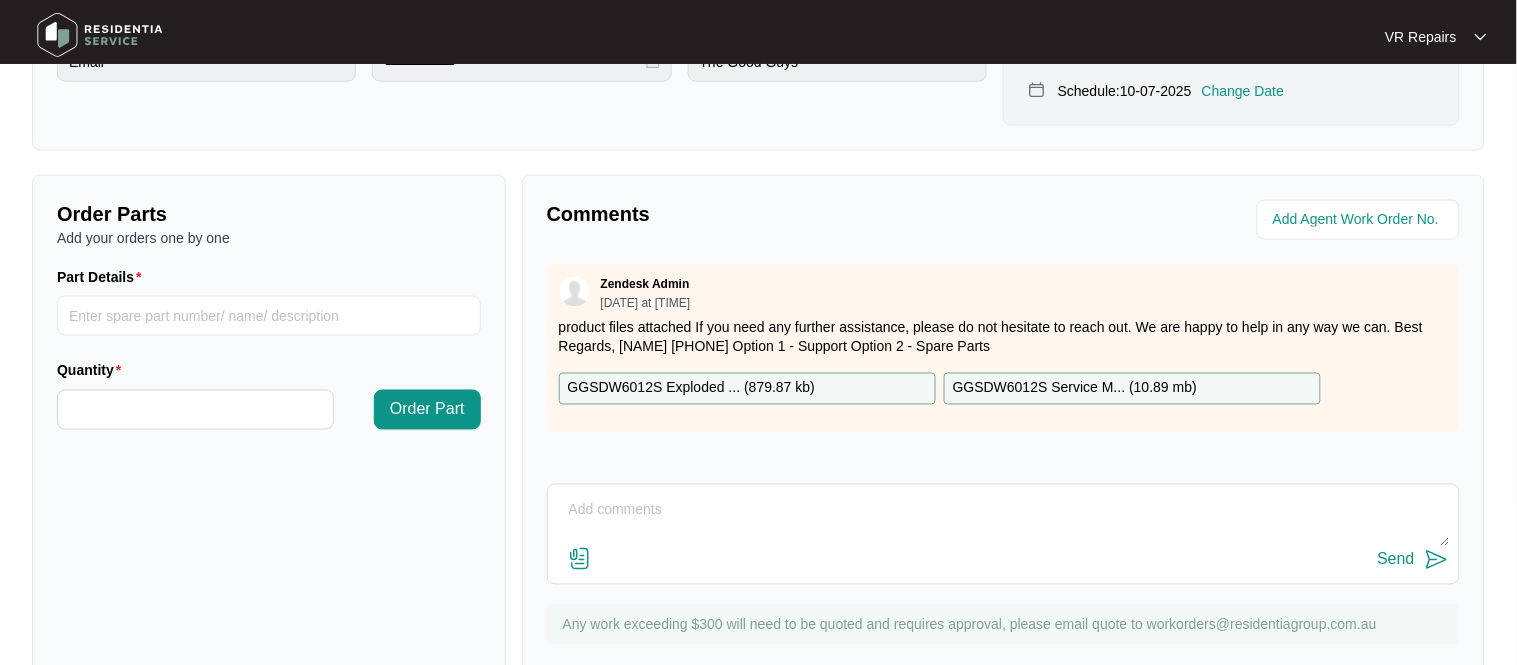 scroll, scrollTop: 662, scrollLeft: 0, axis: vertical 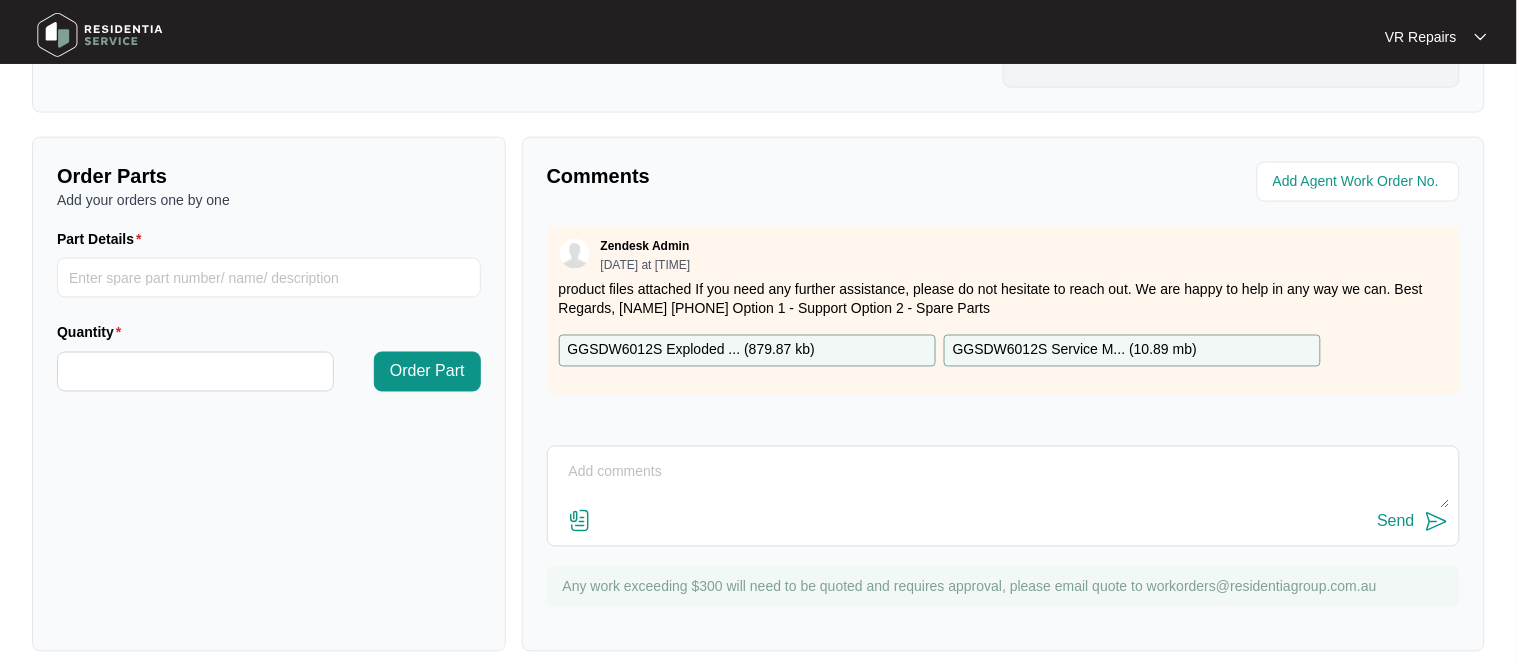 click at bounding box center (1003, 483) 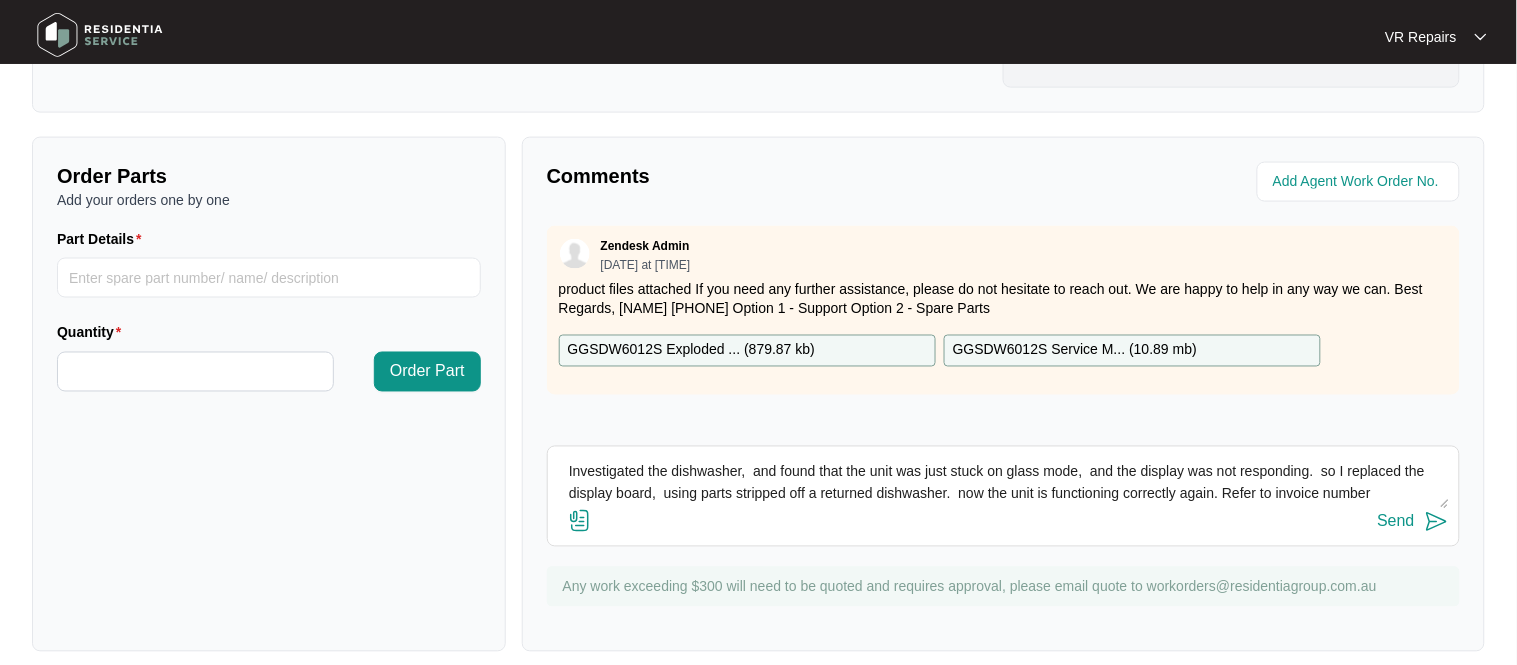 scroll, scrollTop: 15, scrollLeft: 0, axis: vertical 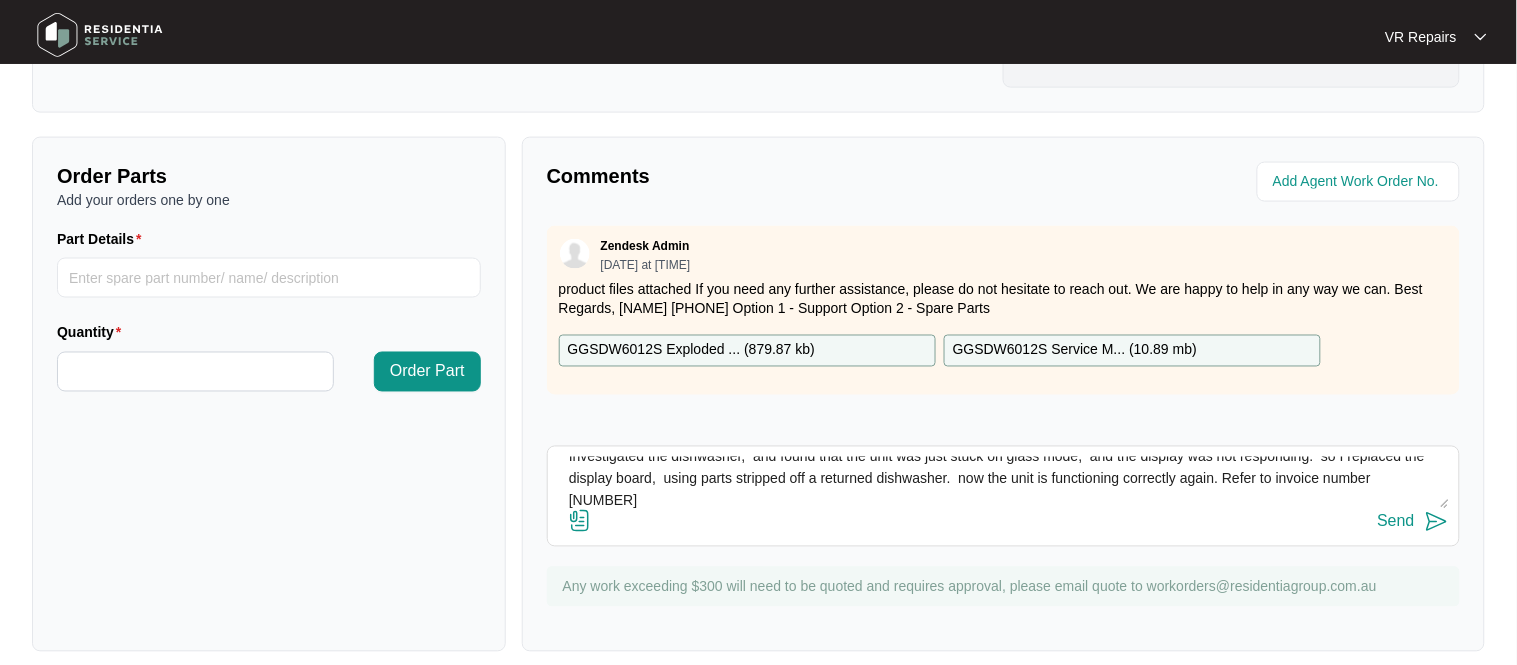 type on "Investigated the dishwasher,  and found that the unit was just stuck on glass mode,  and the display was not responding.  so I replaced the display board,  using parts stripped off a returned dishwasher.  now the unit is functioning correctly again. Refer to invoice number [NUMBER]" 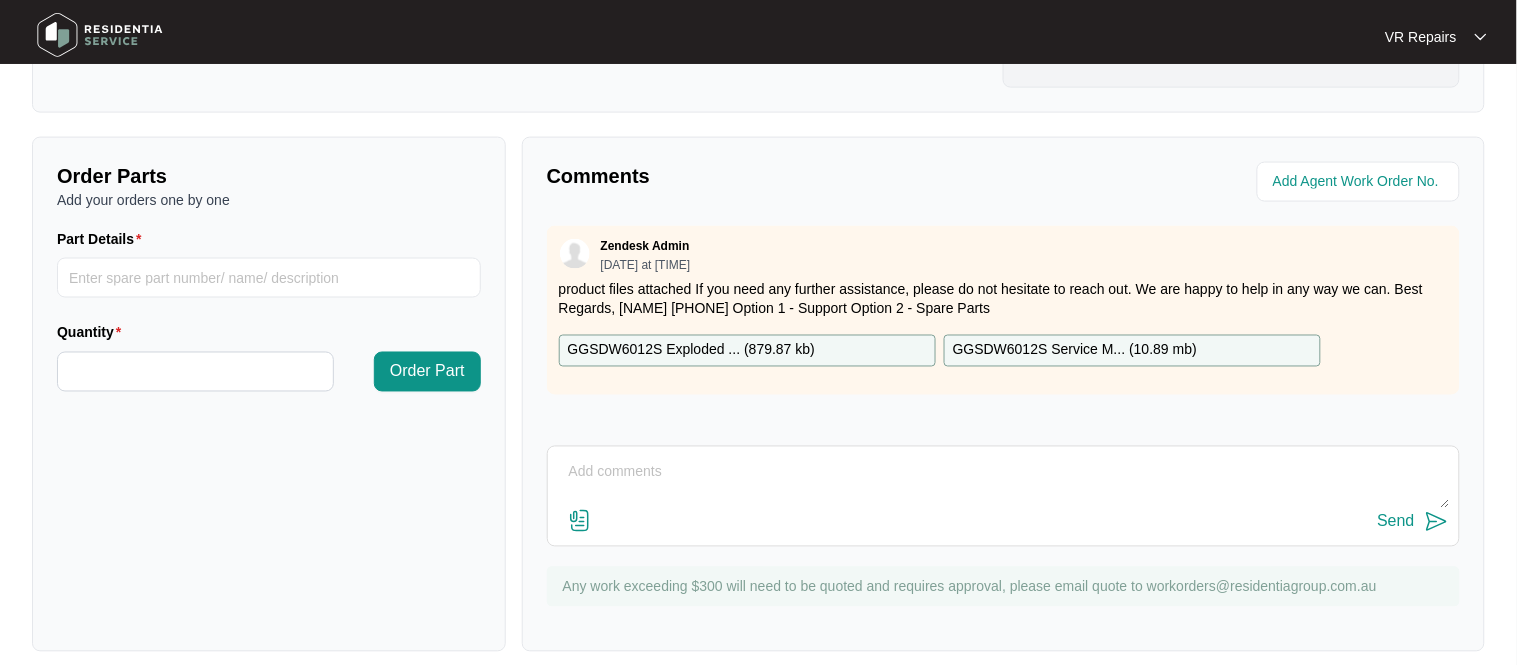 scroll, scrollTop: 0, scrollLeft: 0, axis: both 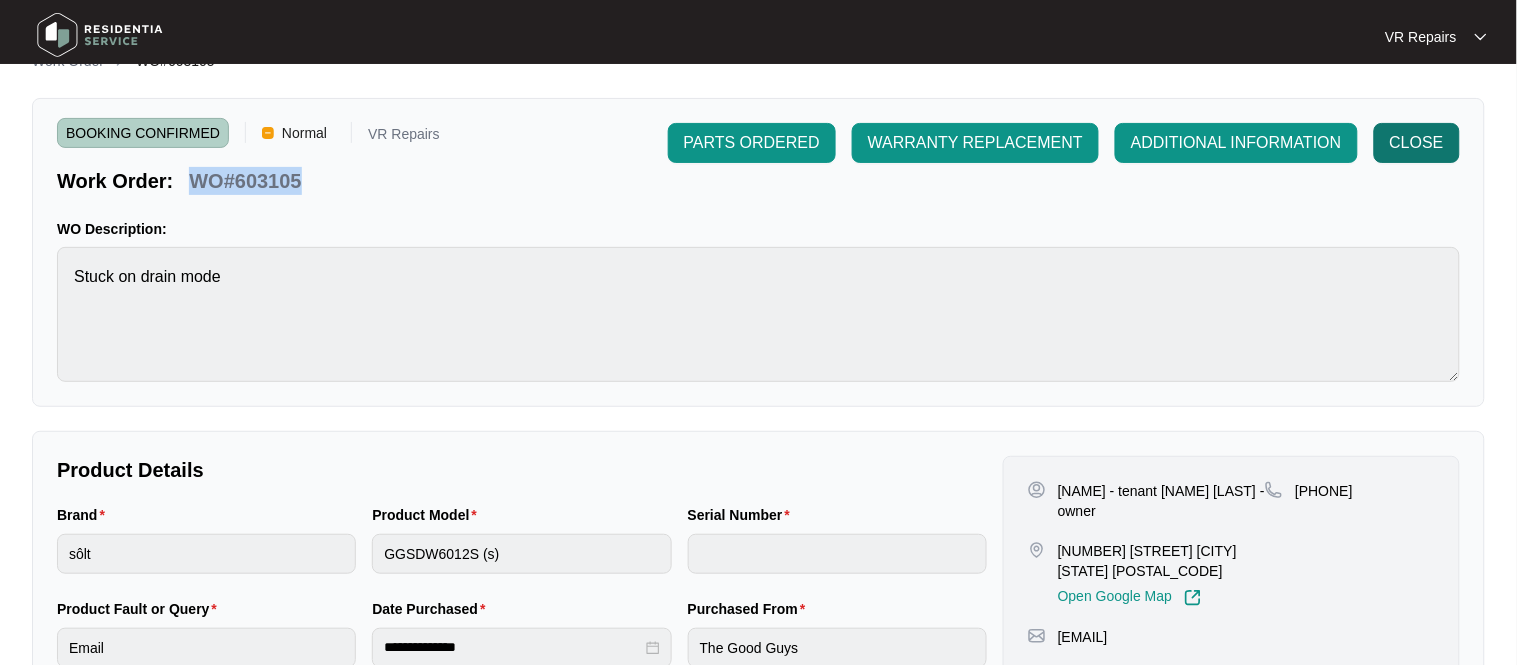 click on "CLOSE" at bounding box center (752, 143) 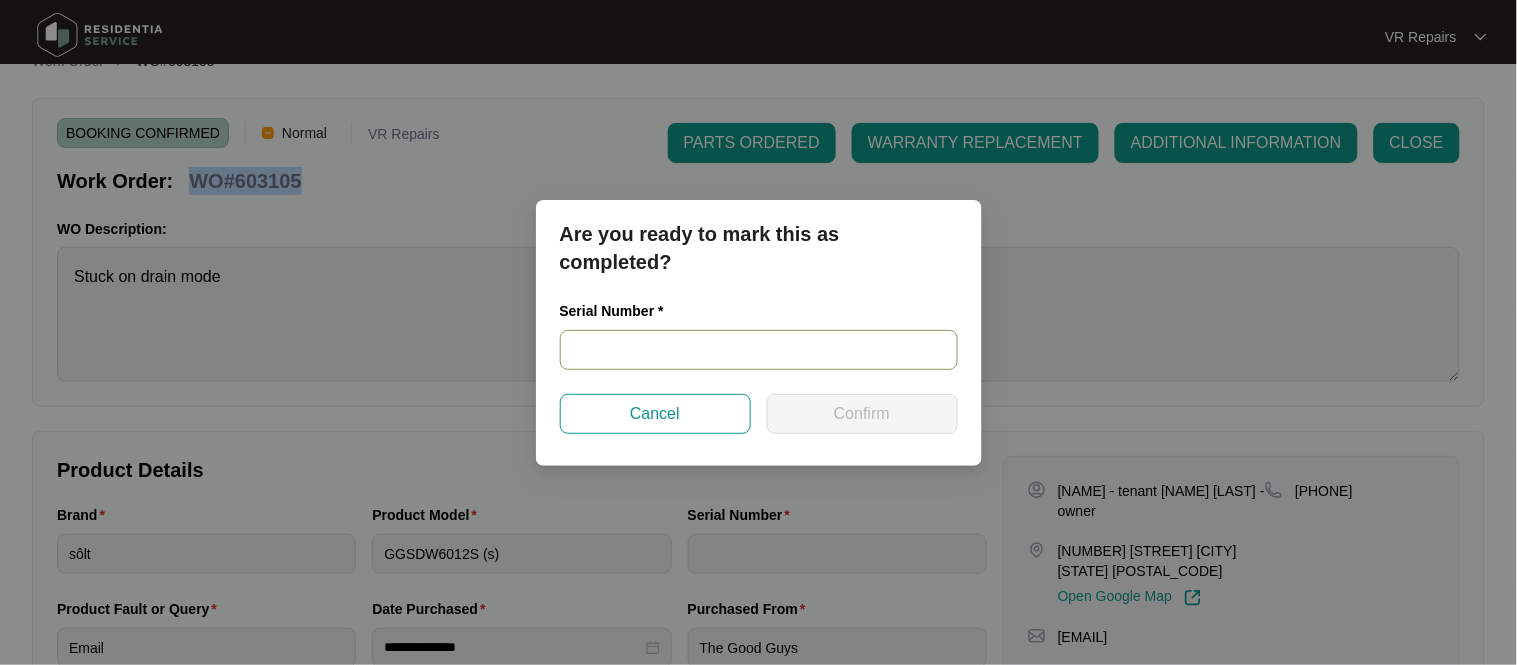 click at bounding box center [759, 350] 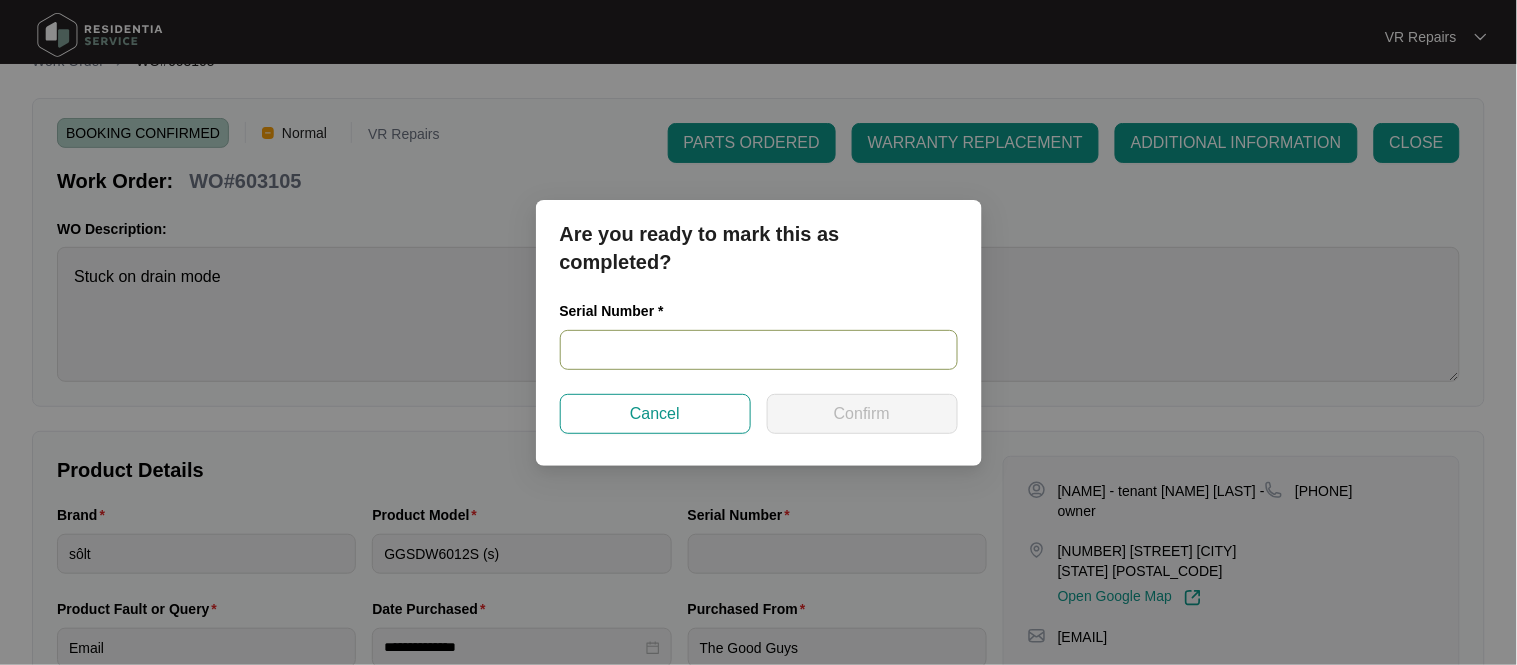 paste on "[NUMBER]" 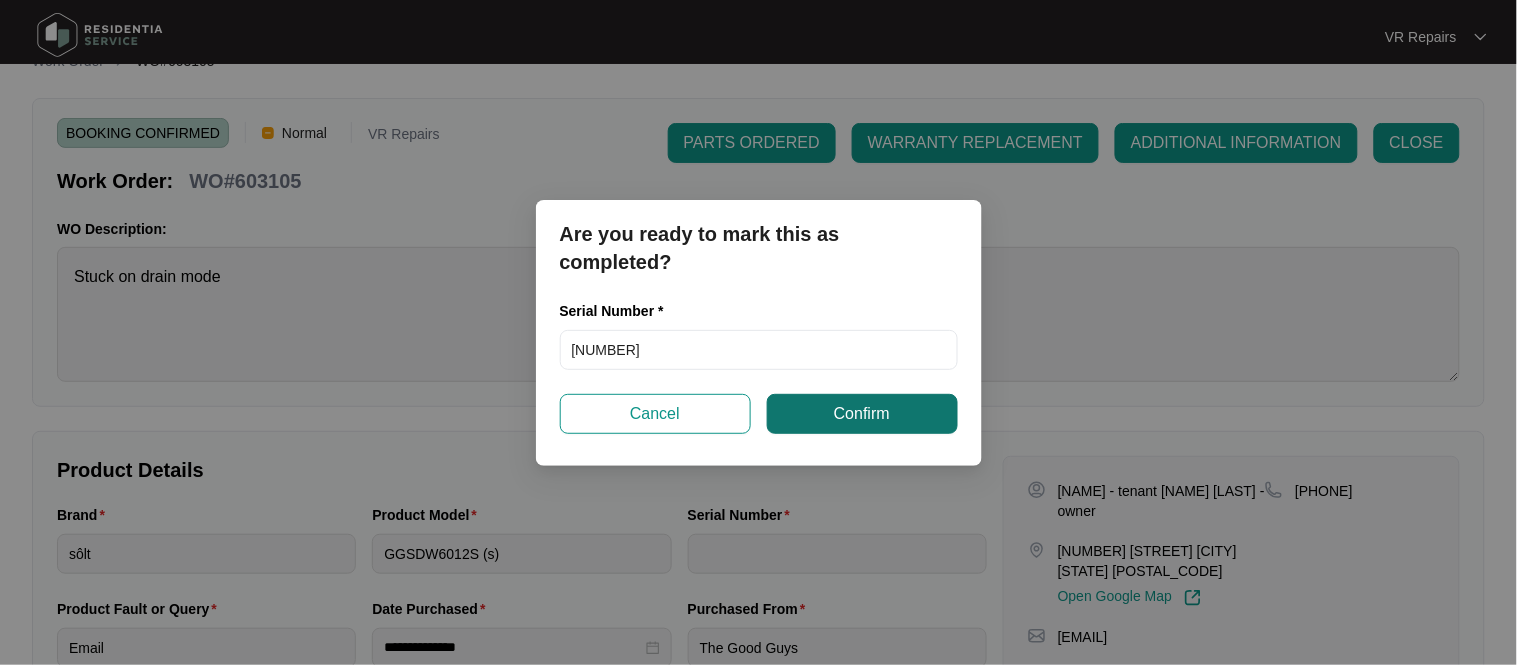 click on "Confirm" at bounding box center (862, 414) 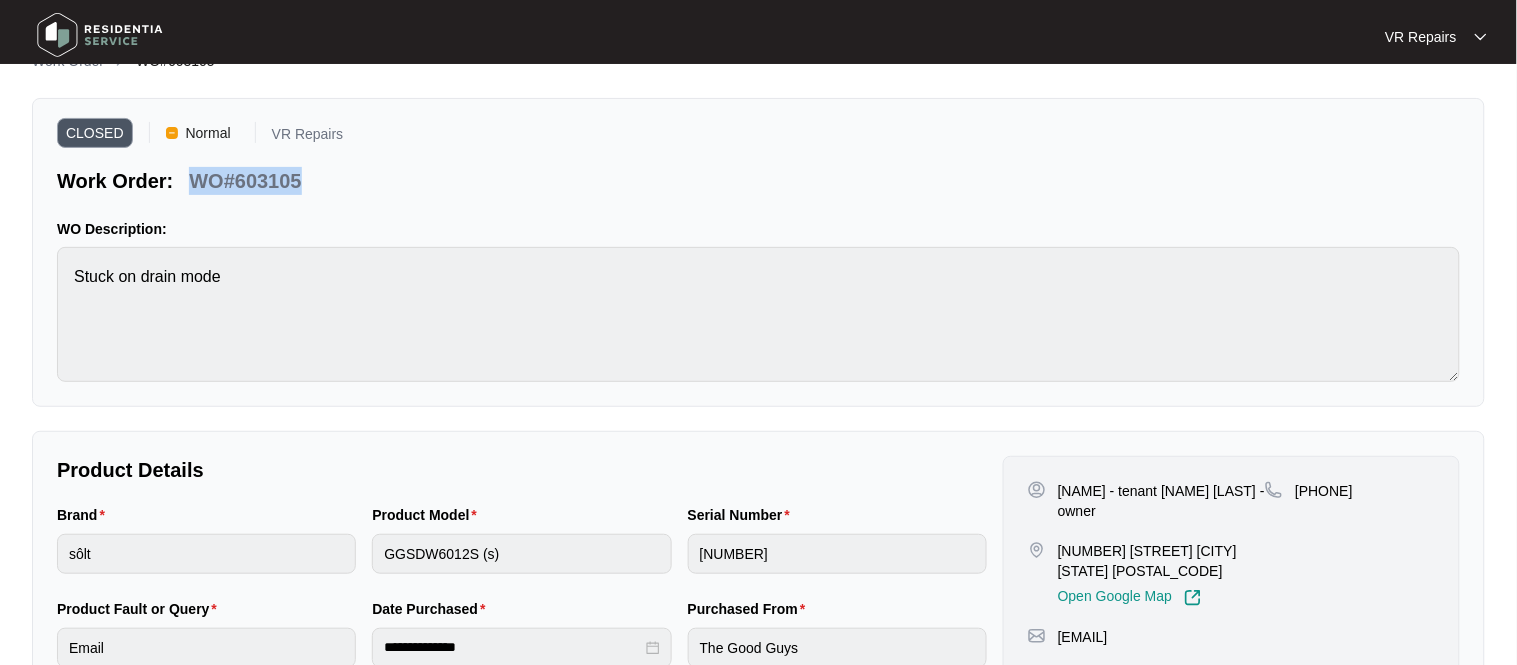 copy on "WO#603105" 